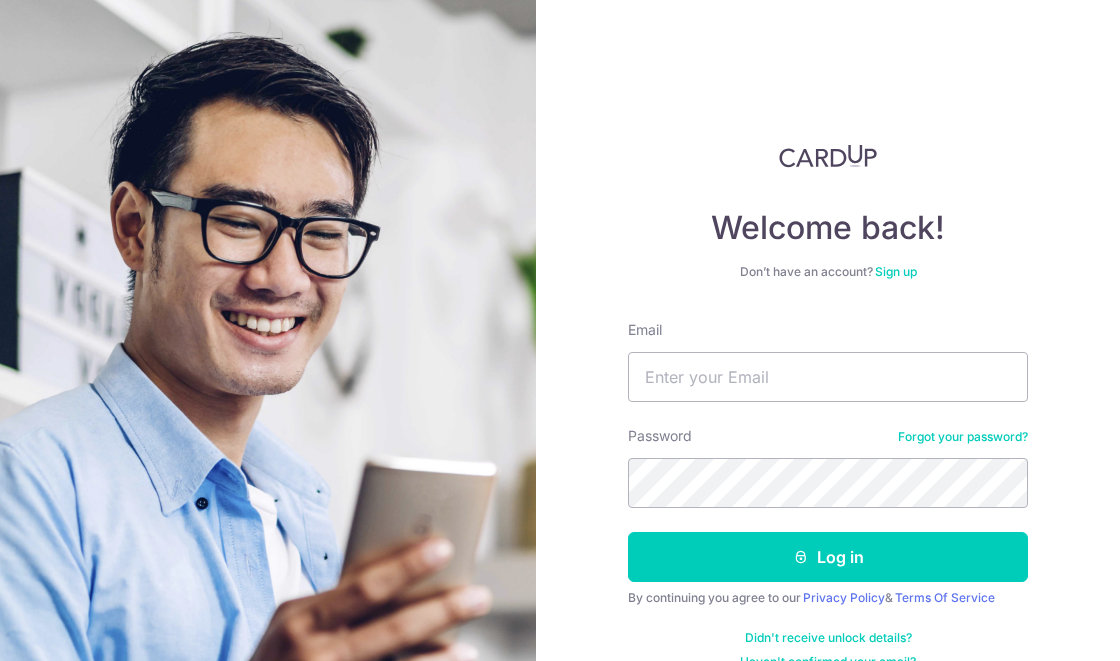scroll, scrollTop: 0, scrollLeft: 0, axis: both 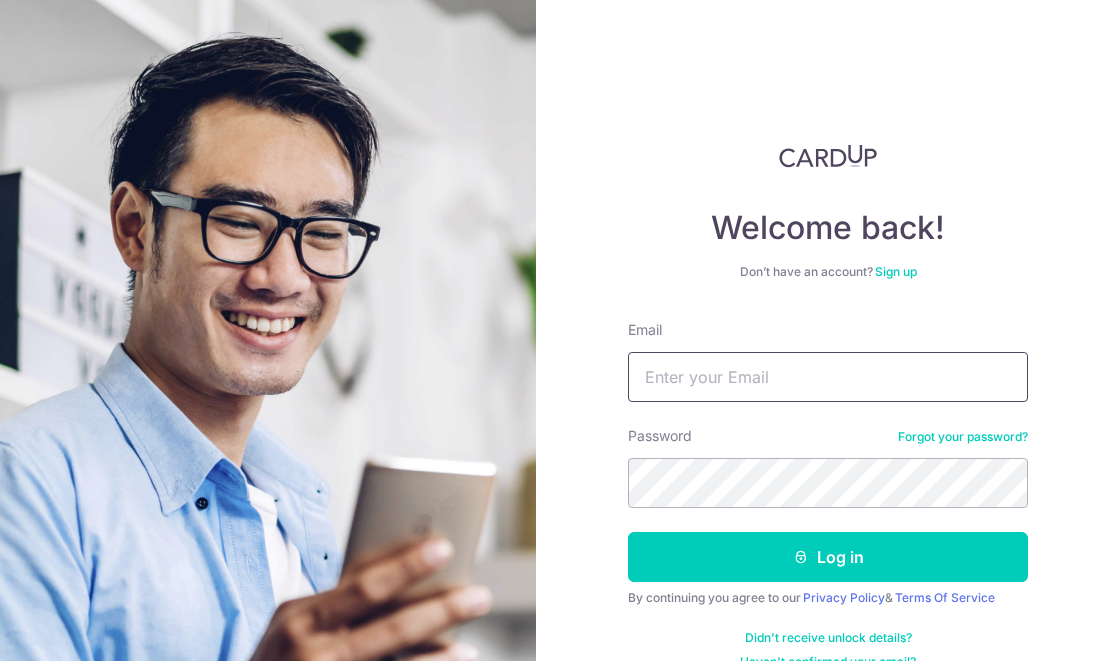 click on "Email" at bounding box center (828, 377) 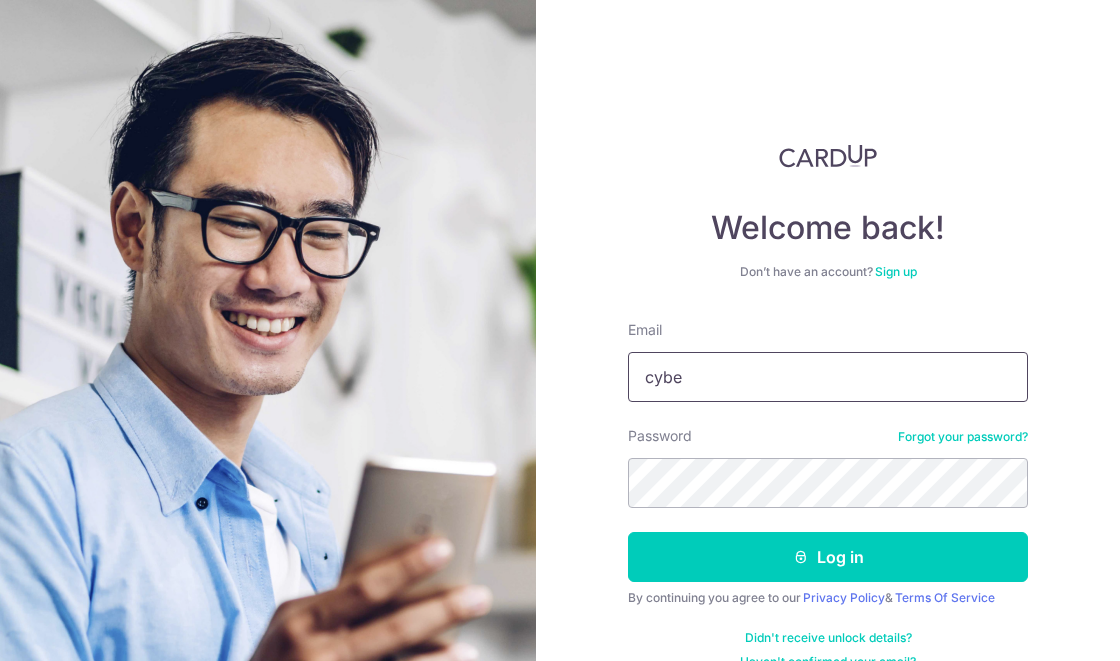 type on "cyber" 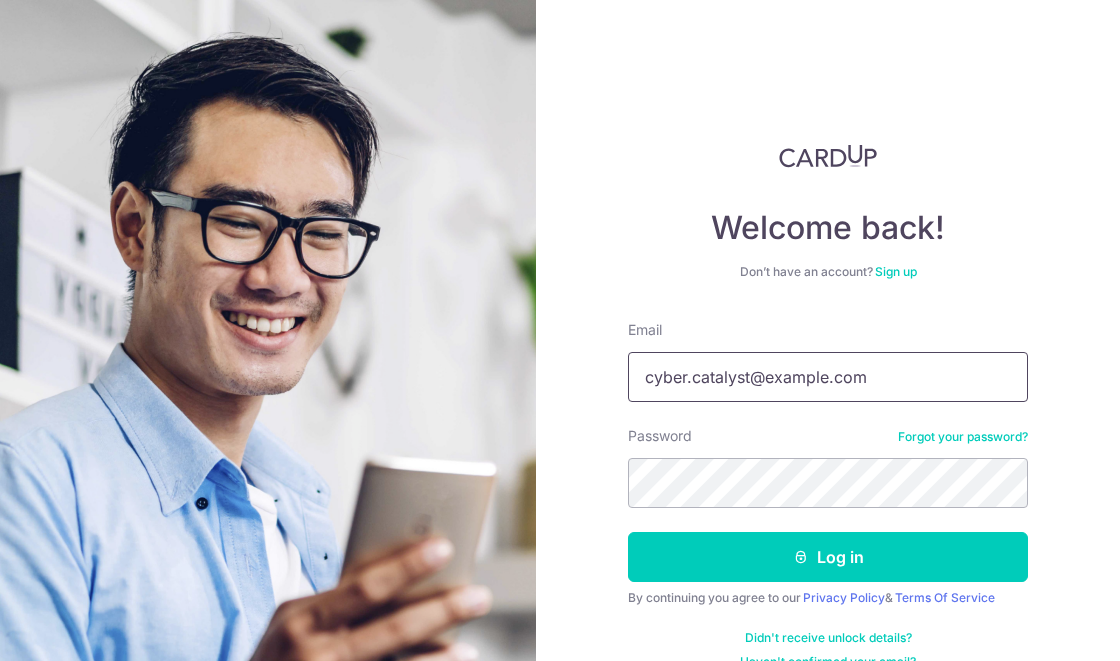 type on "Cyber.catalyst@hotmail.com" 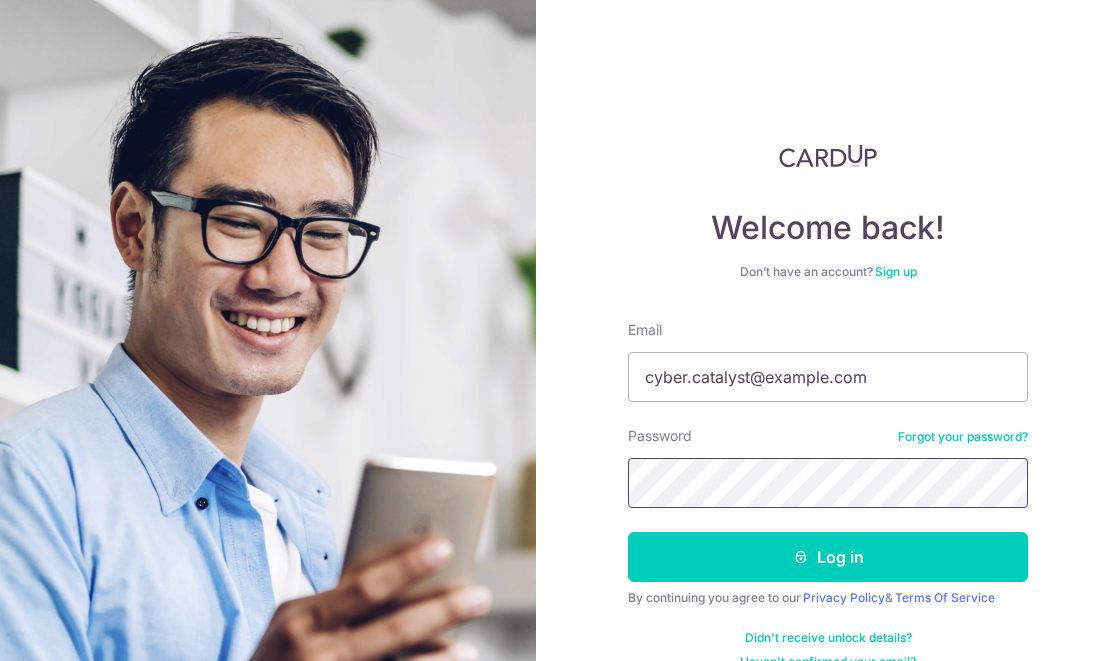 click on "Log in" at bounding box center [828, 557] 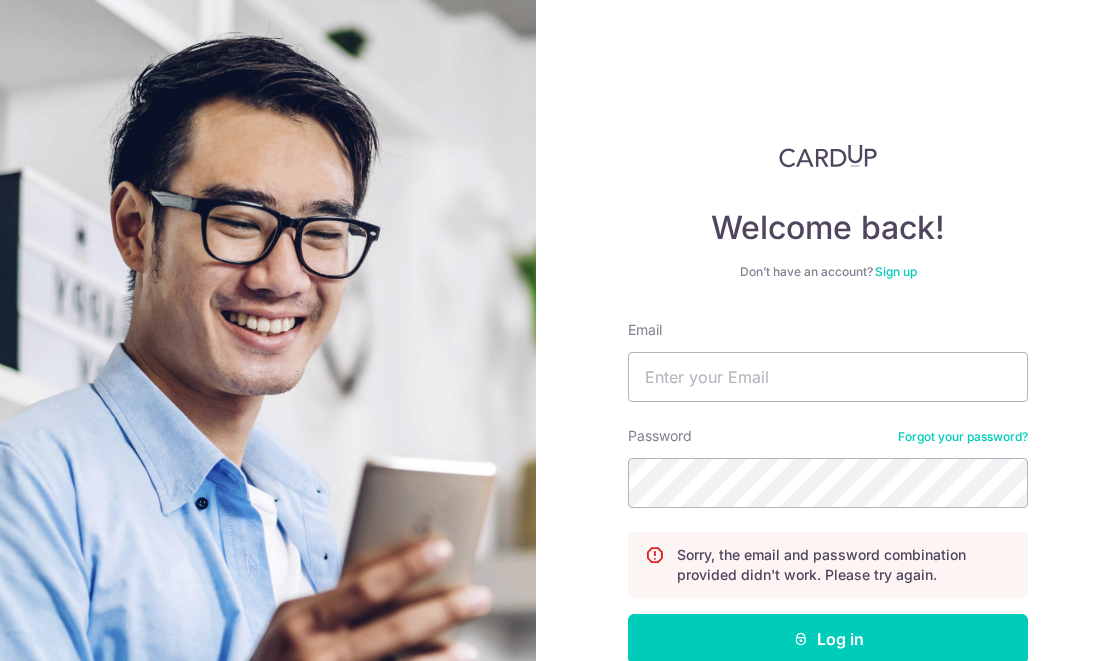 scroll, scrollTop: 0, scrollLeft: 0, axis: both 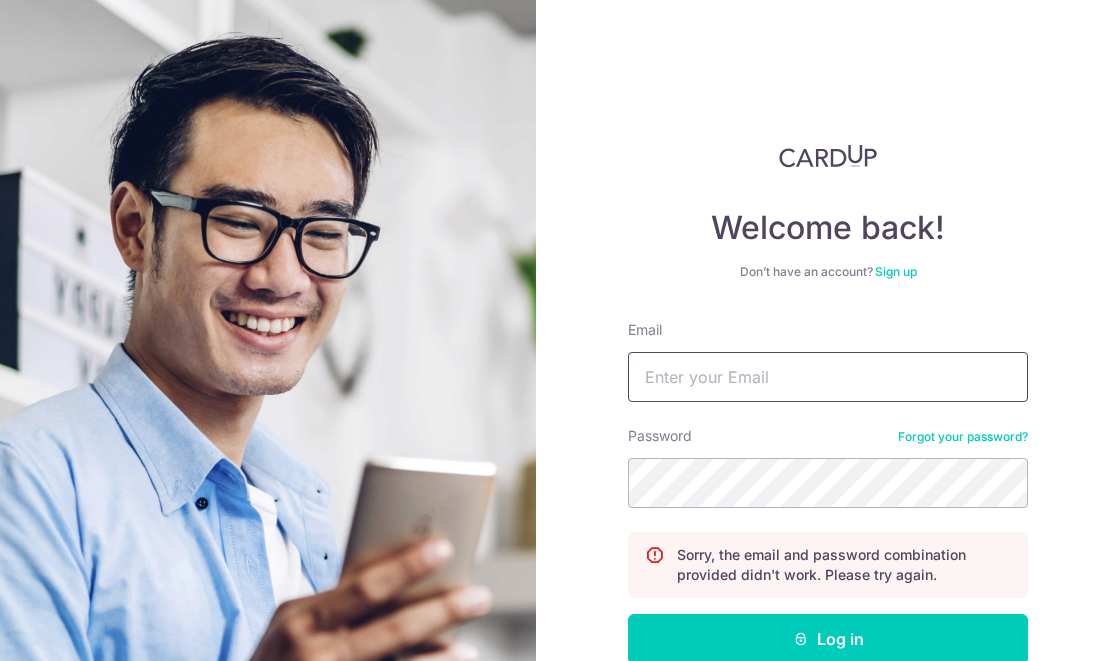 click on "Email" at bounding box center (828, 377) 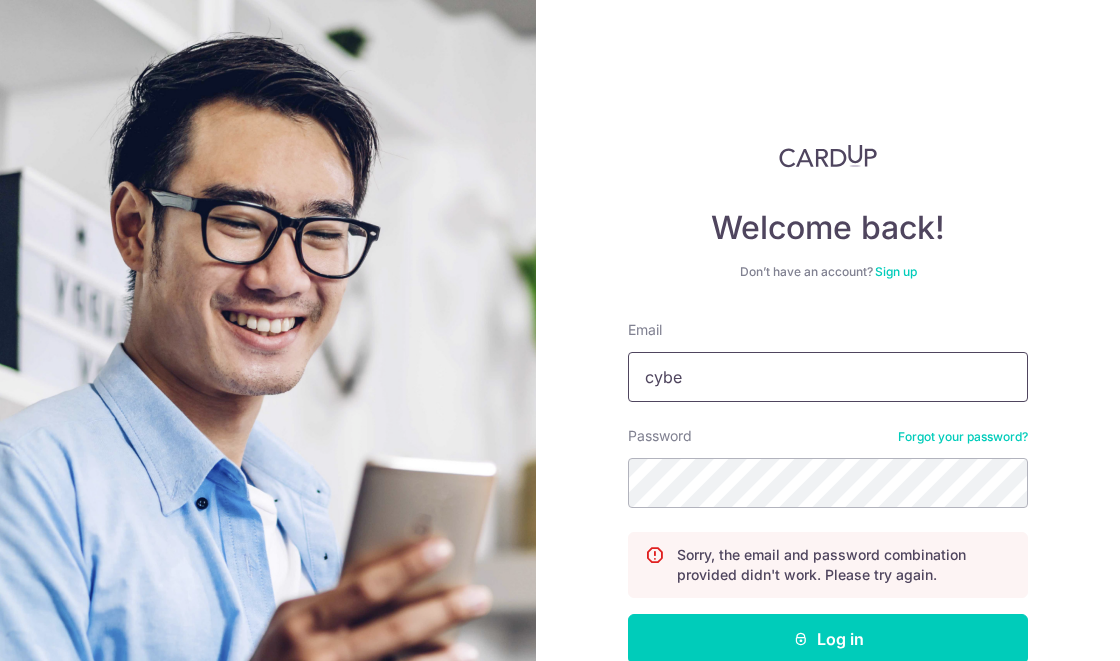 type on "cyber" 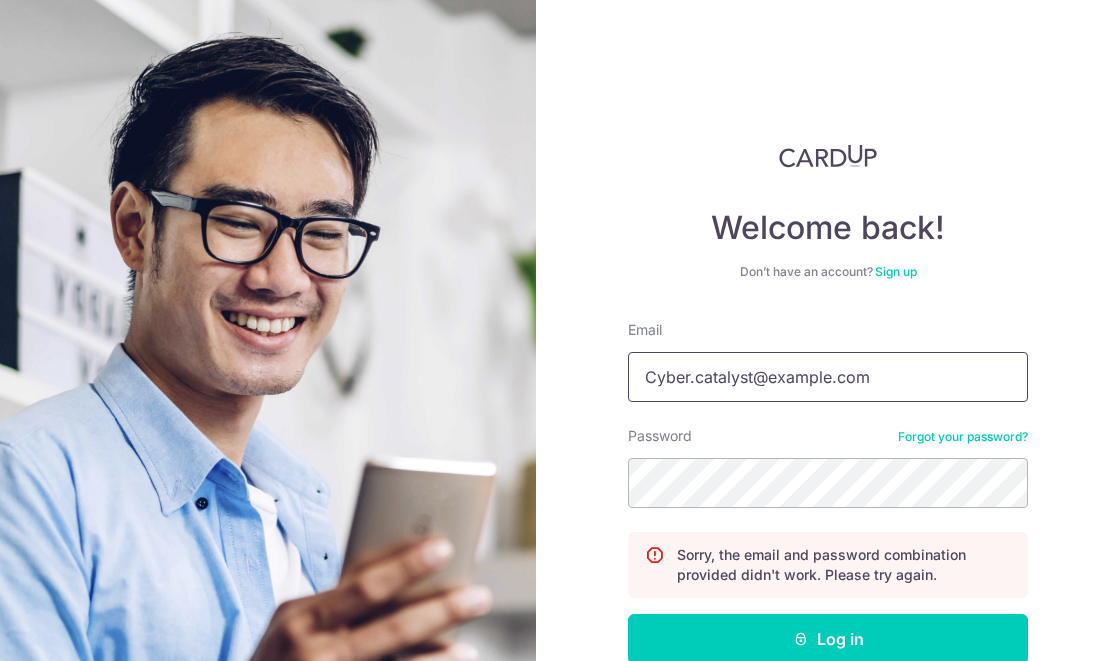 type on "Cyber.catalyst@example.com" 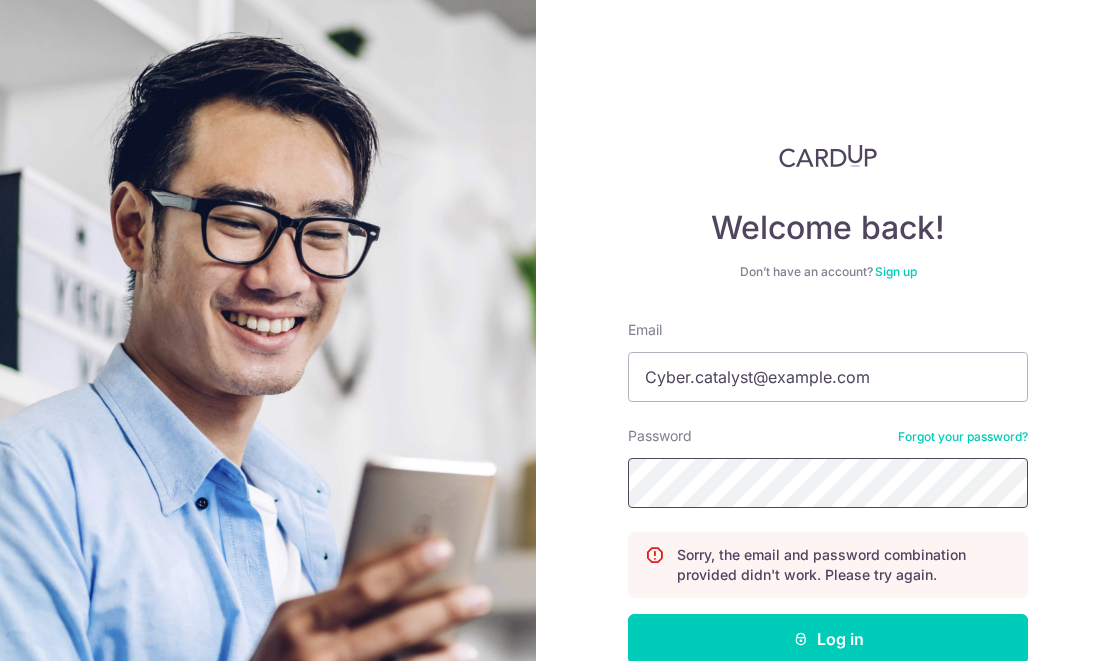 click on "Log in" at bounding box center (828, 639) 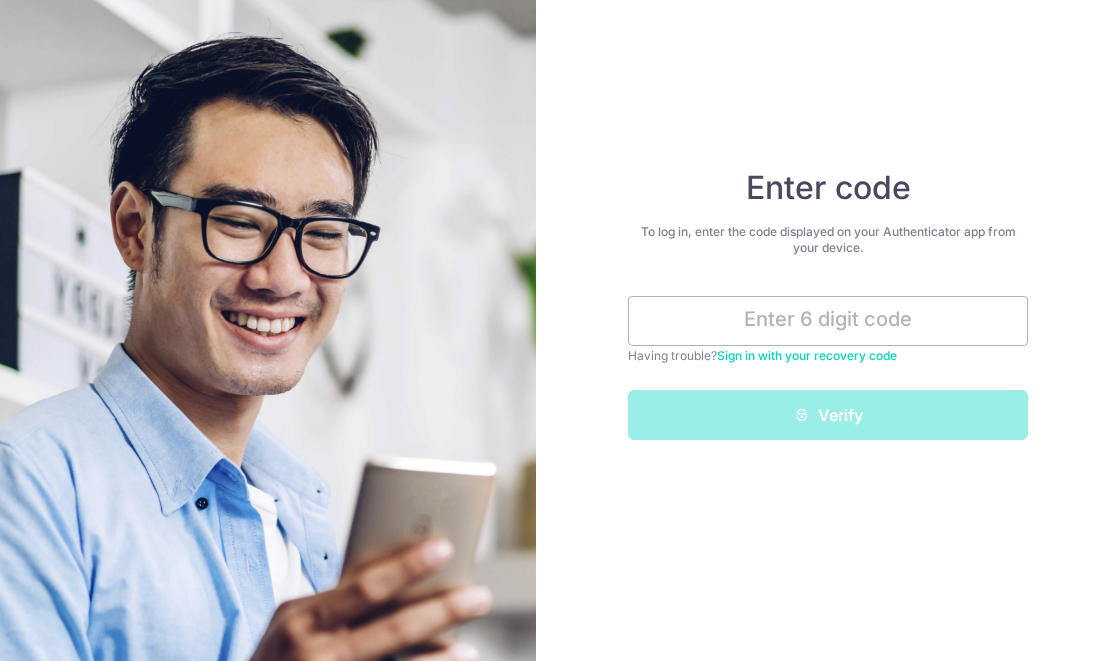 scroll, scrollTop: 0, scrollLeft: 0, axis: both 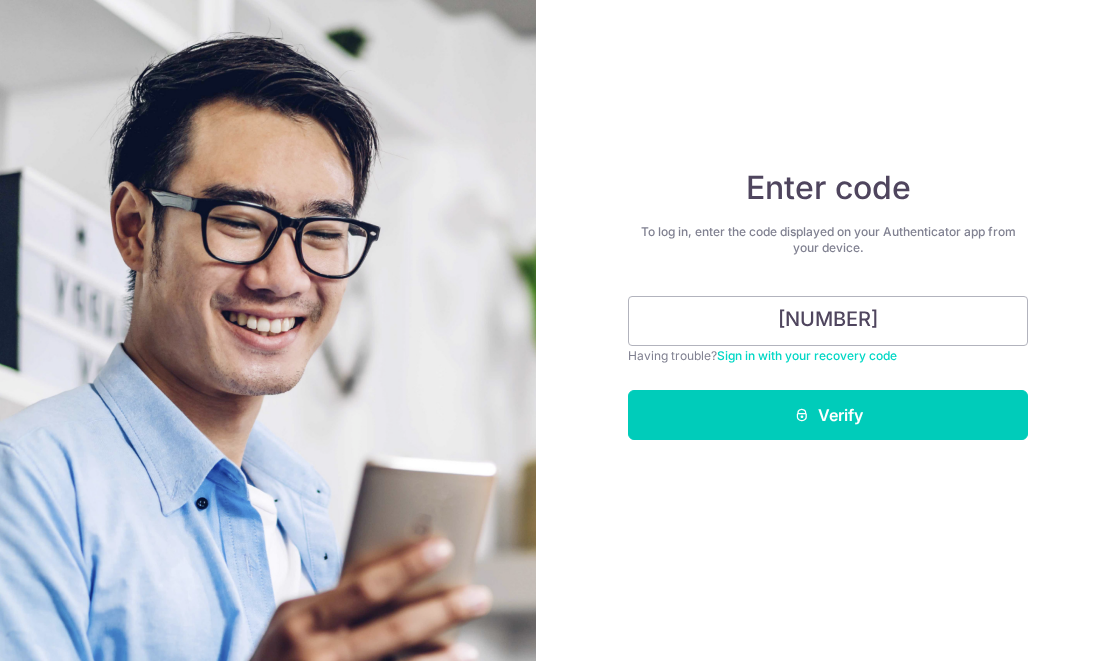 type on "194758" 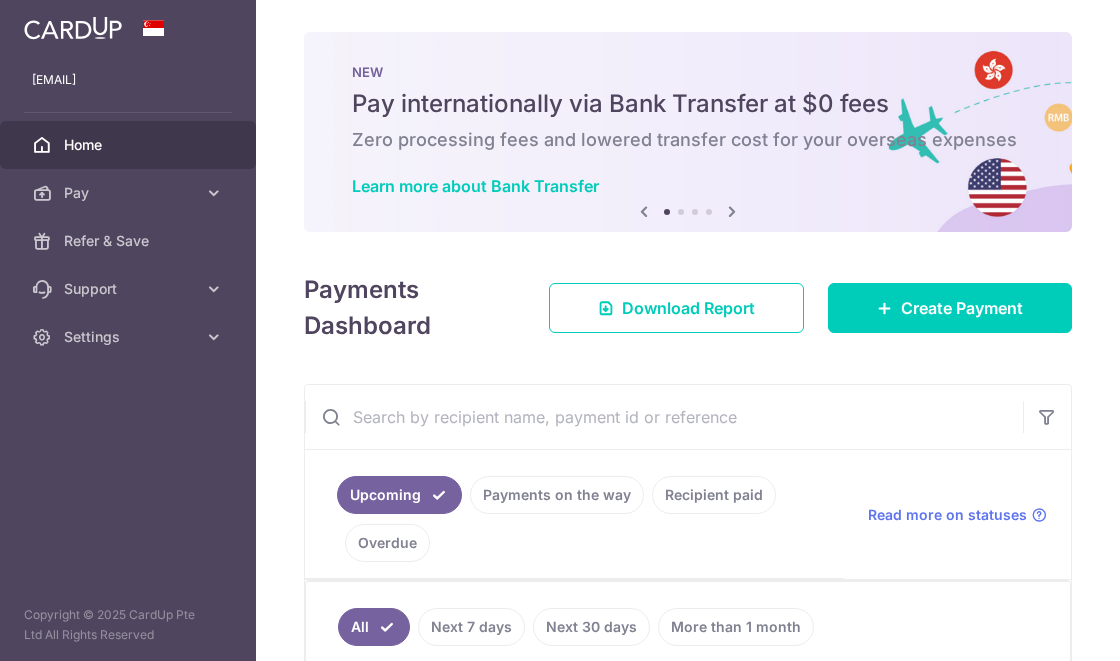 scroll, scrollTop: 0, scrollLeft: 0, axis: both 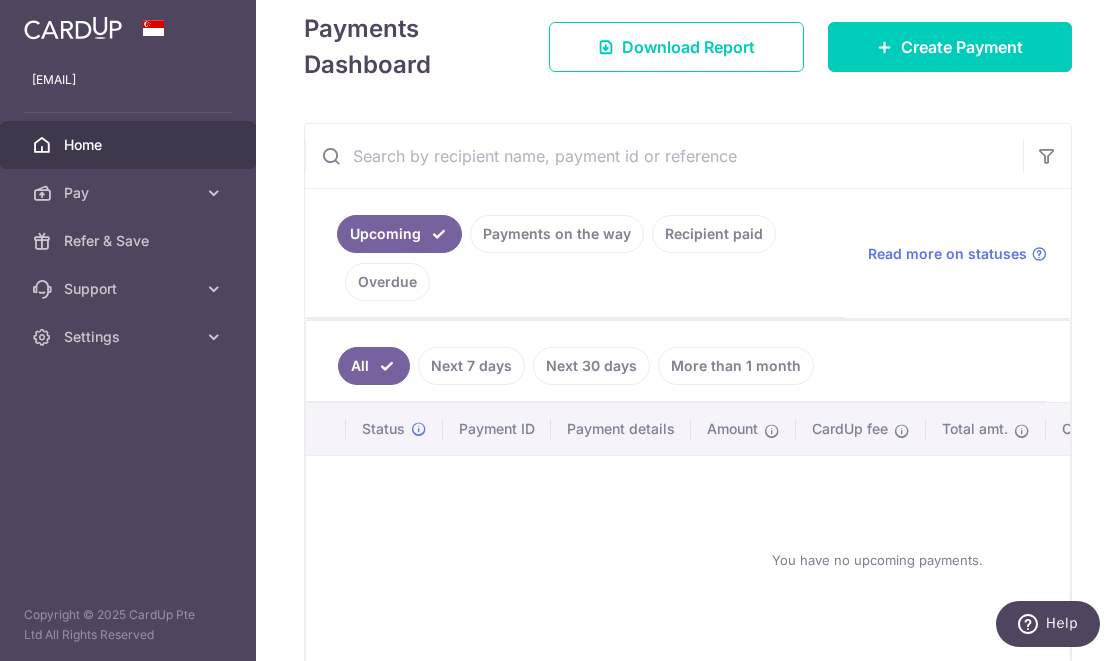 click on "Create Payment" at bounding box center (962, 47) 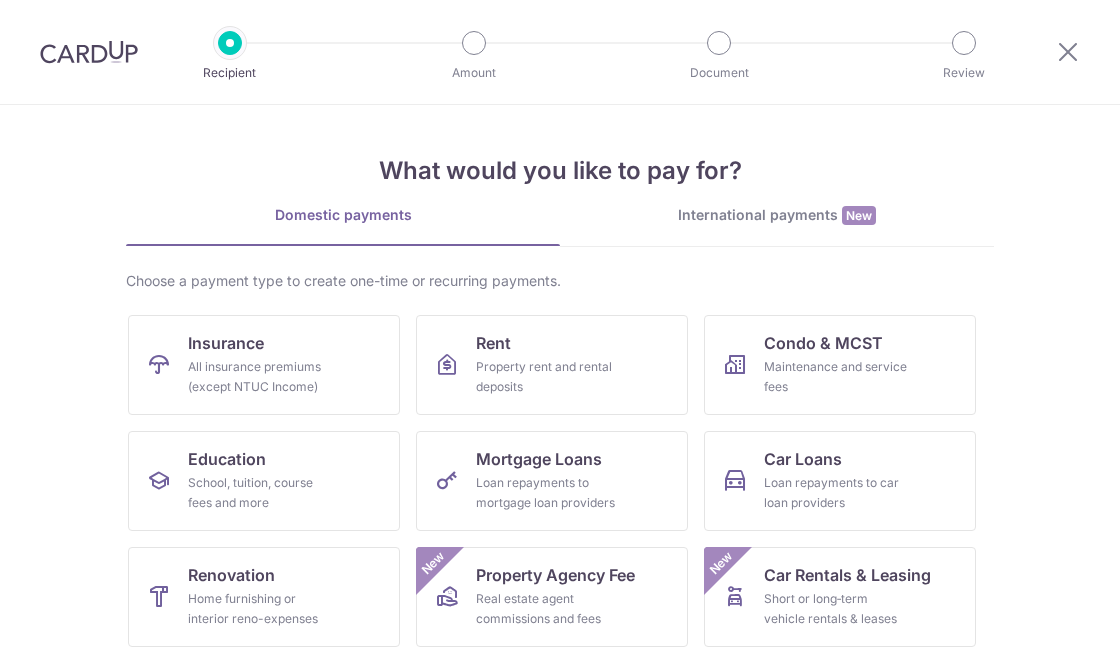 scroll, scrollTop: 0, scrollLeft: 0, axis: both 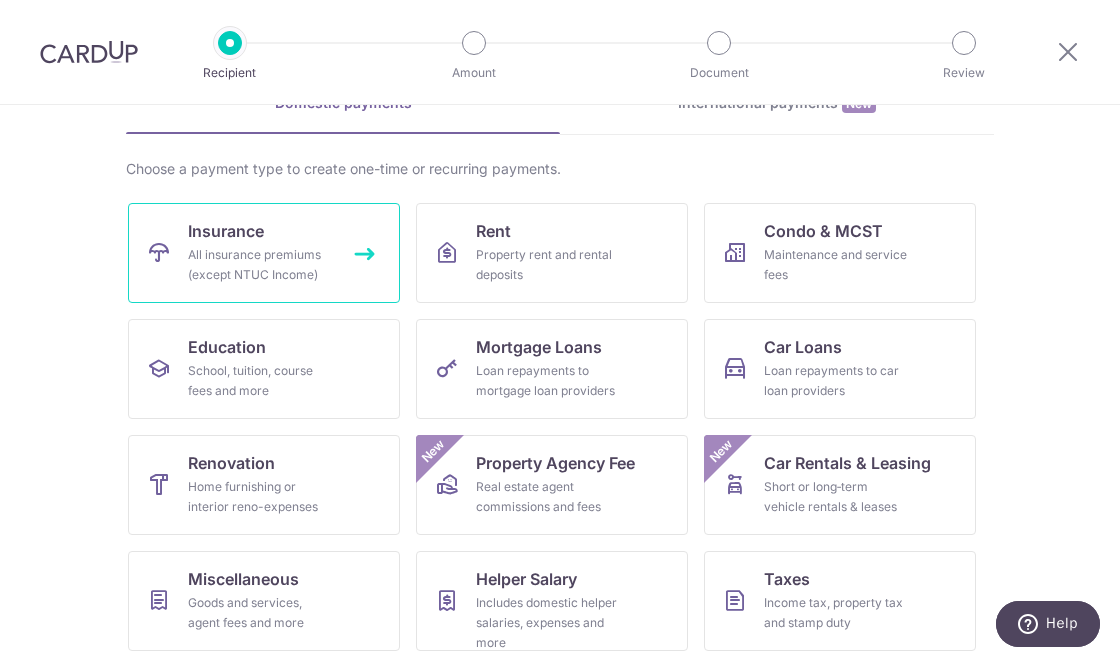 click on "Insurance All insurance premiums (except NTUC Income)" at bounding box center (264, 253) 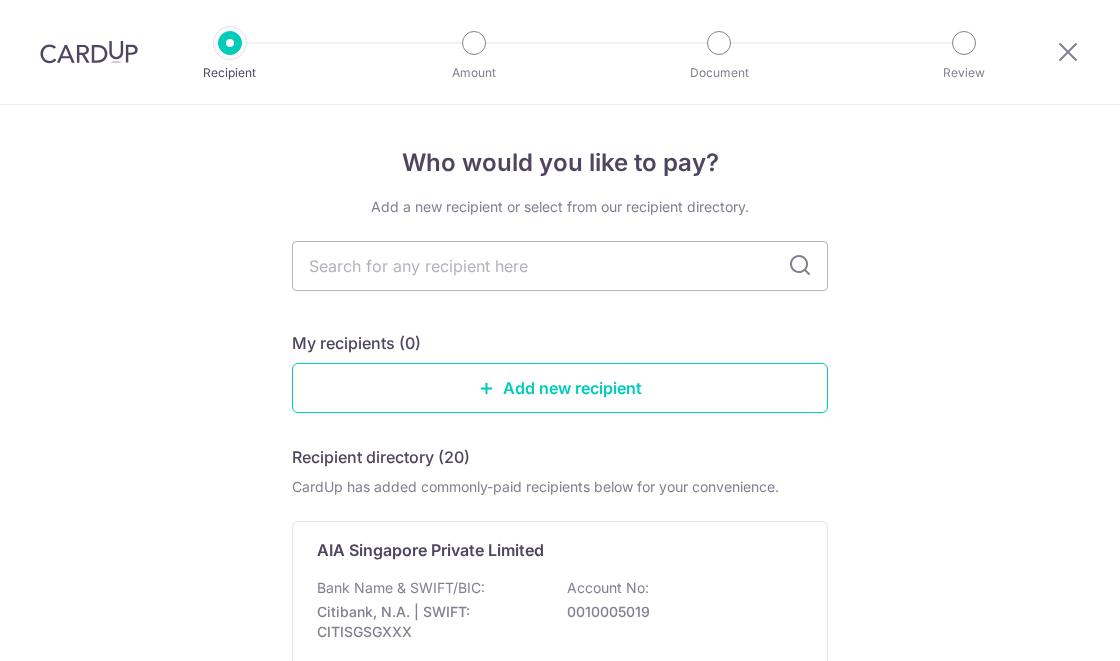 scroll, scrollTop: 0, scrollLeft: 0, axis: both 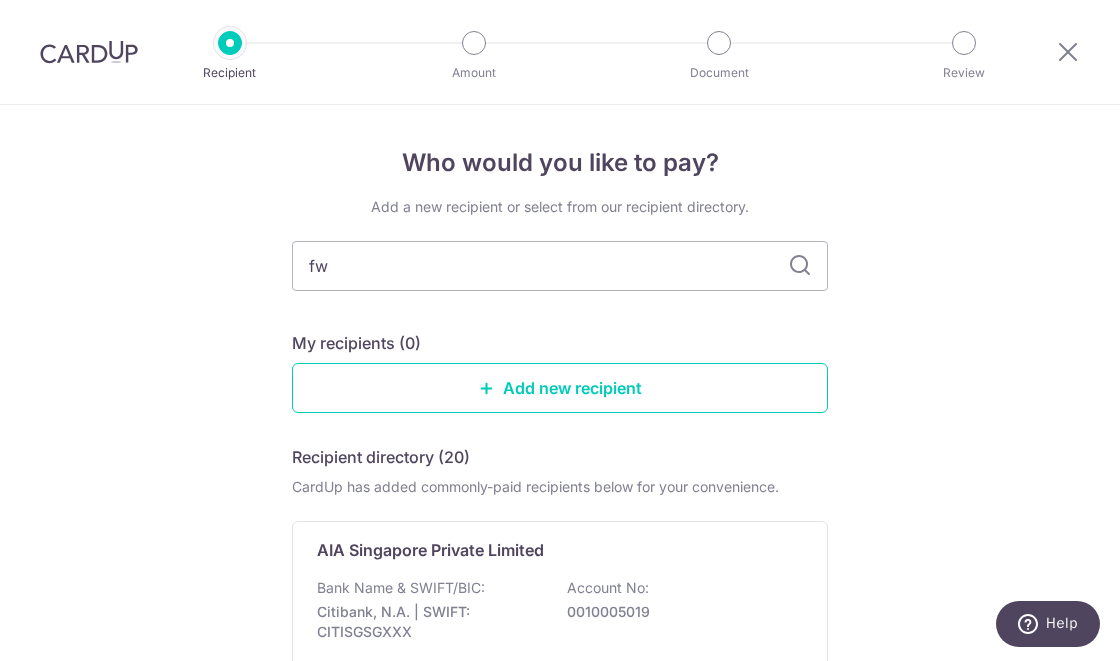 type on "fwd" 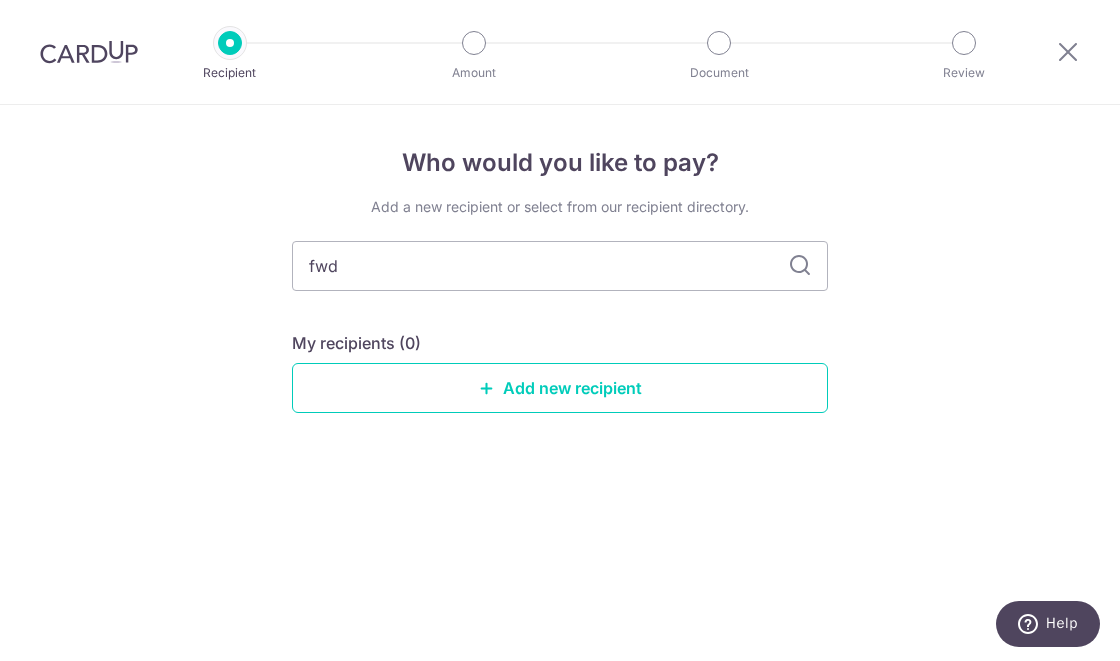 click on "fwd" at bounding box center [560, 266] 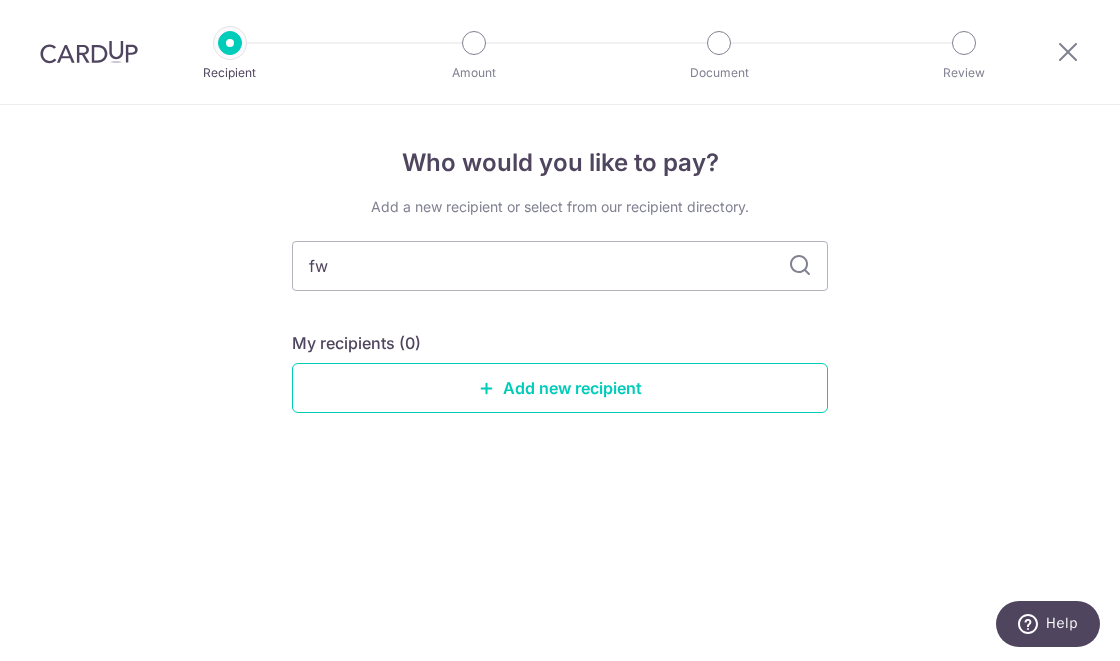 type on "f" 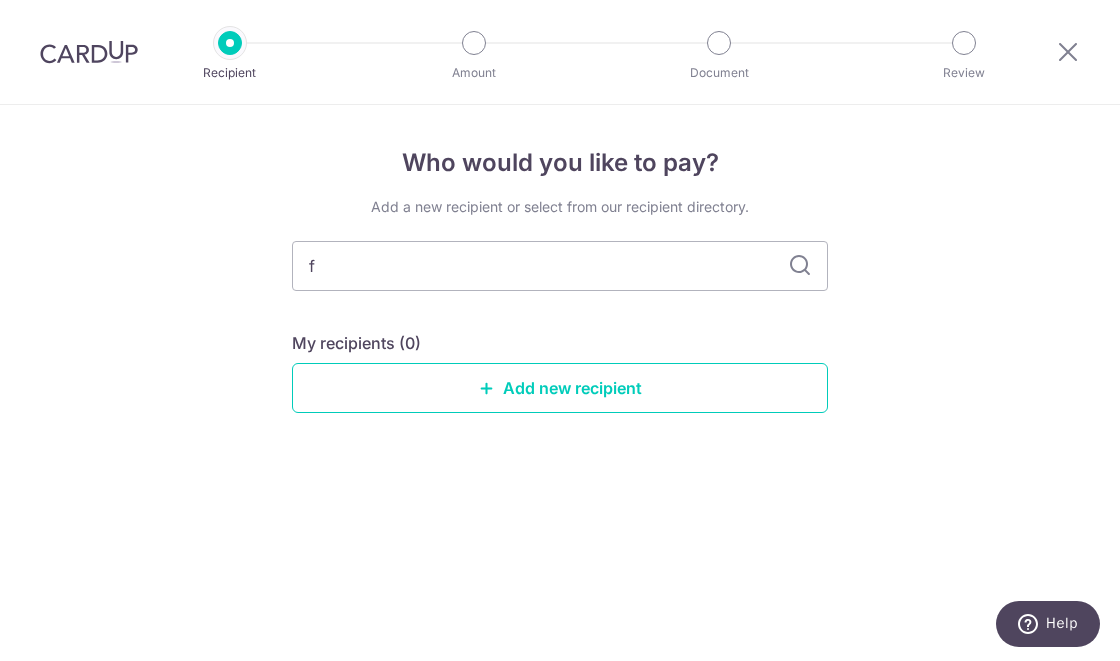 type 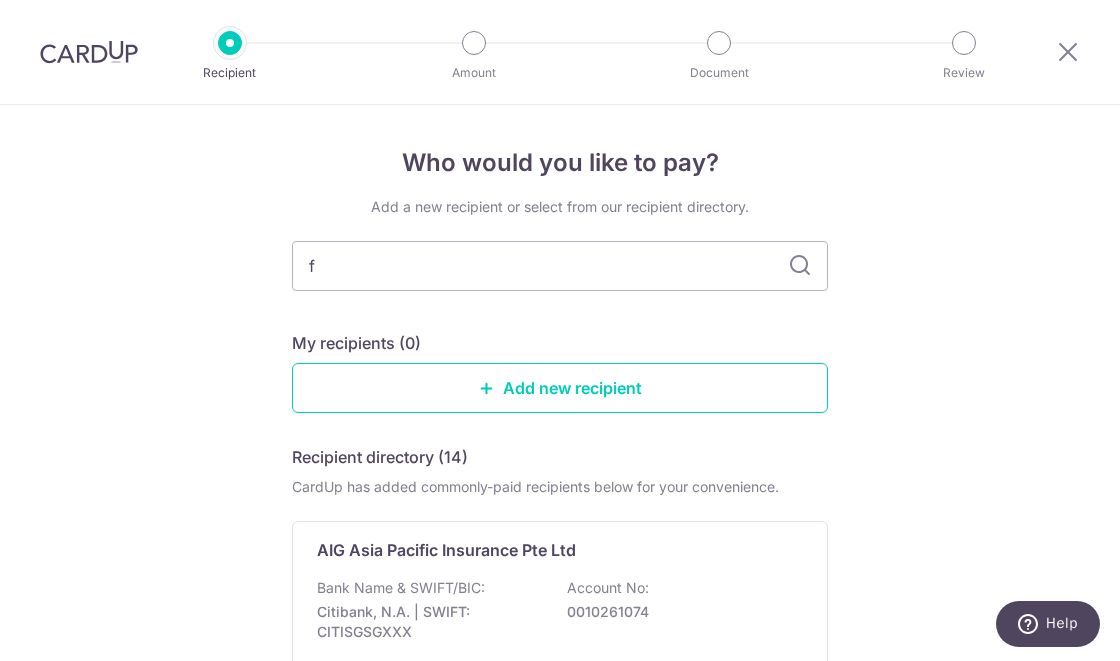 type 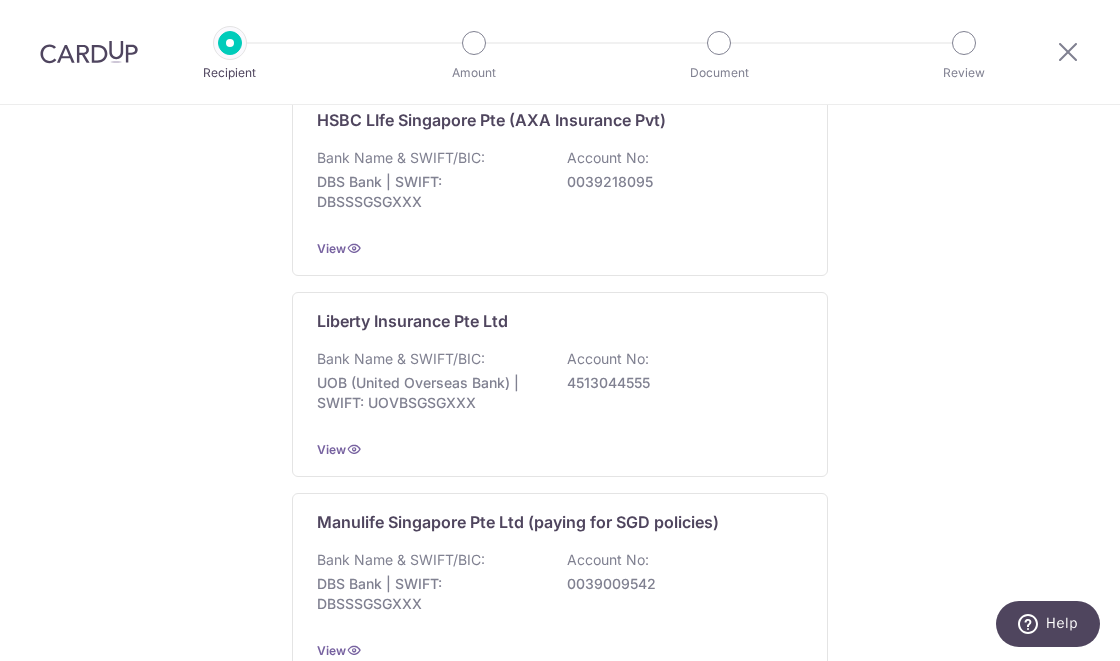 scroll, scrollTop: 1967, scrollLeft: 0, axis: vertical 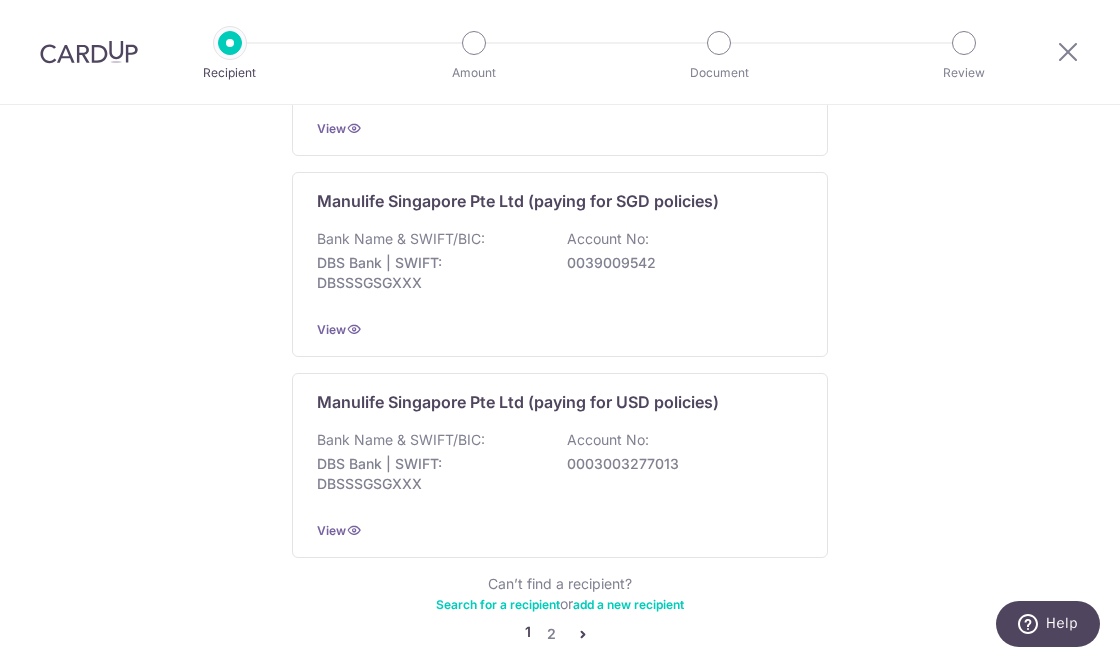 click on "Search for a recipient" at bounding box center (498, 604) 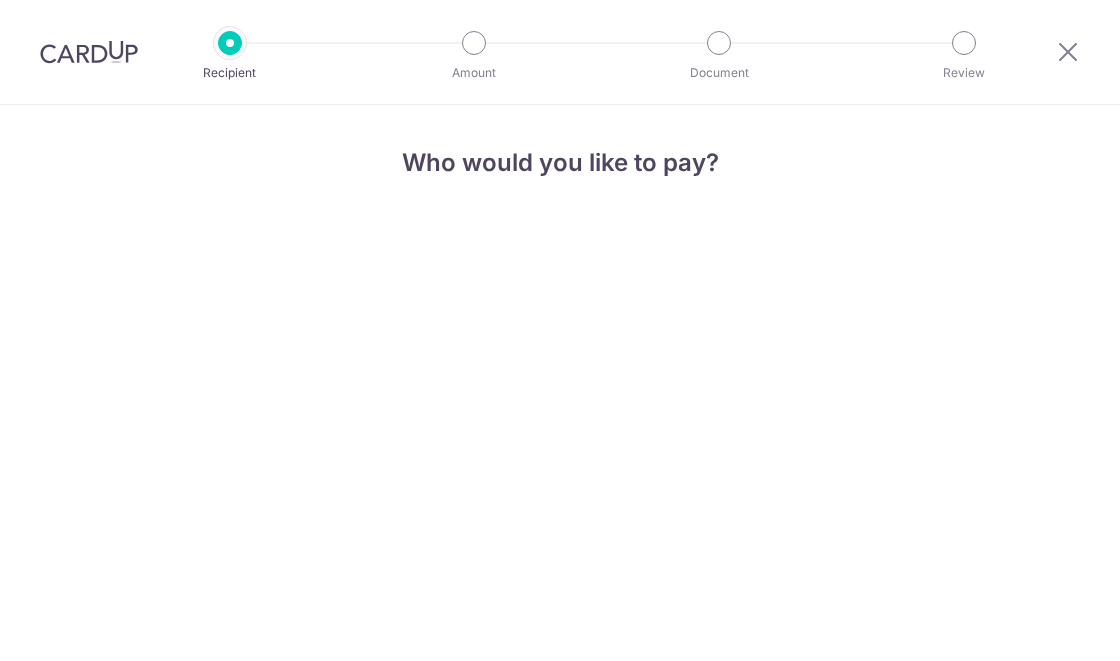 scroll, scrollTop: 0, scrollLeft: 0, axis: both 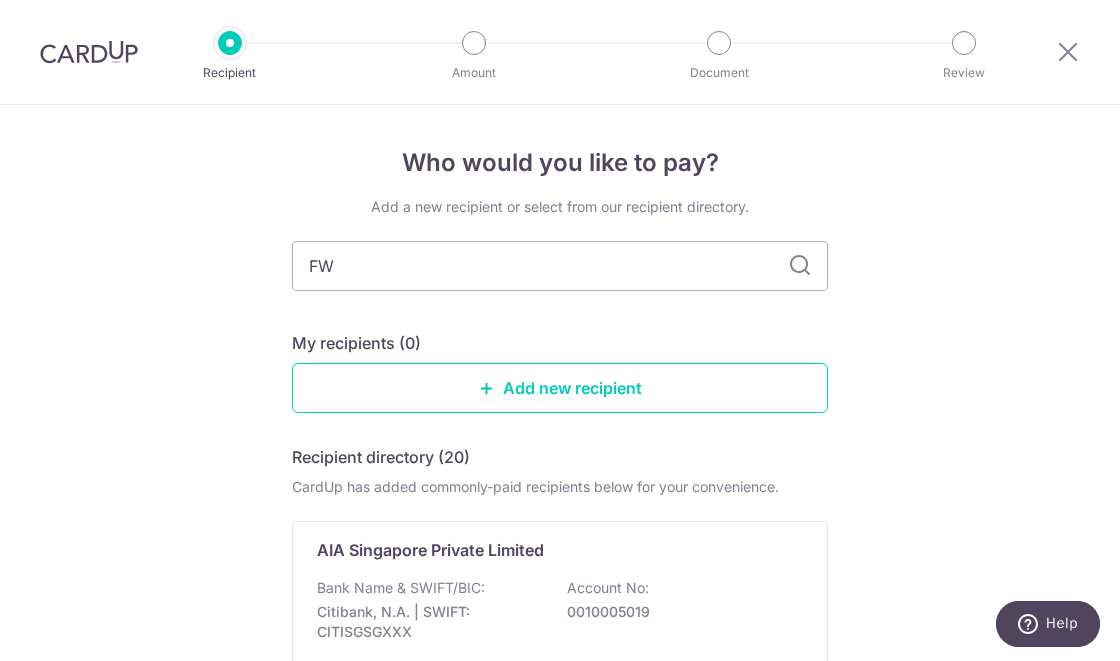 type on "FWD" 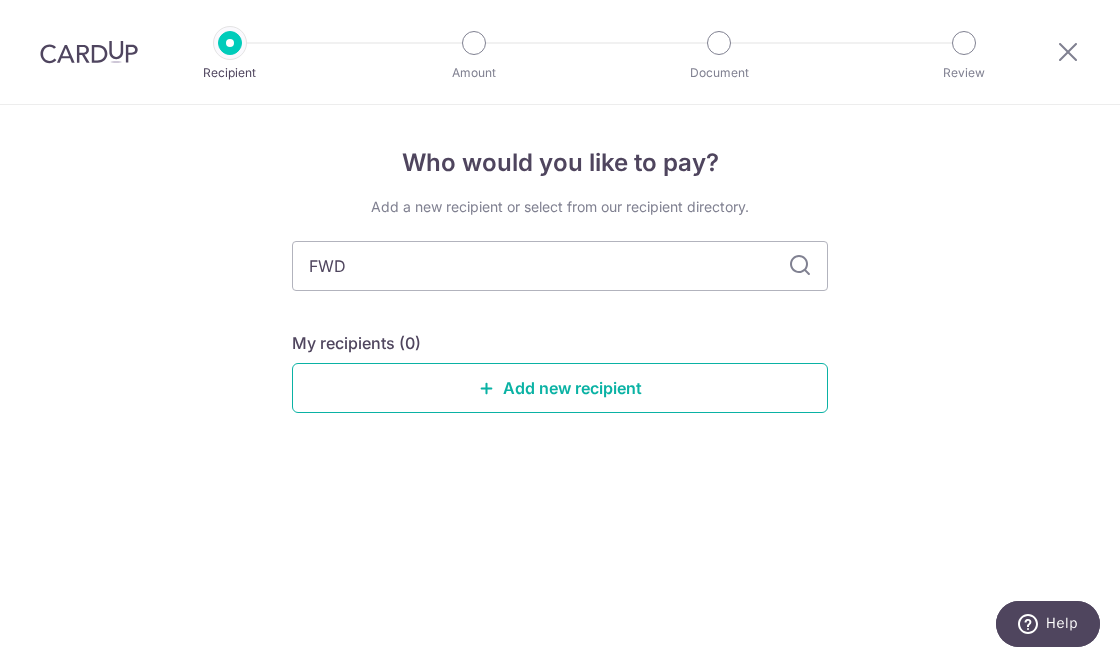 click on "Add new recipient" at bounding box center (560, 388) 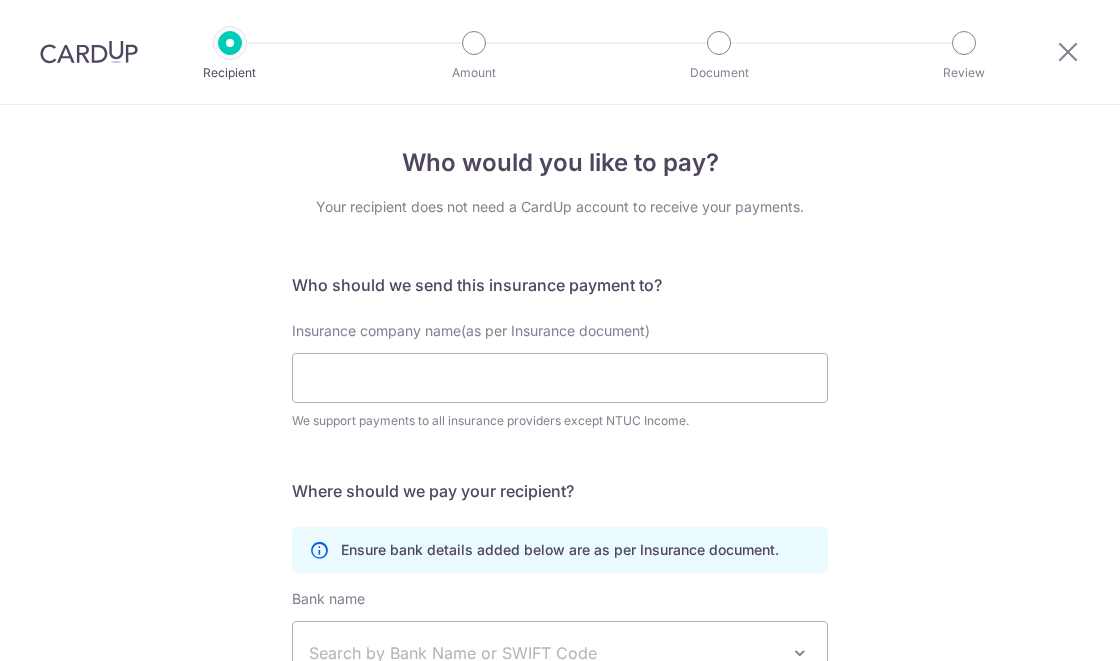 scroll, scrollTop: 0, scrollLeft: 0, axis: both 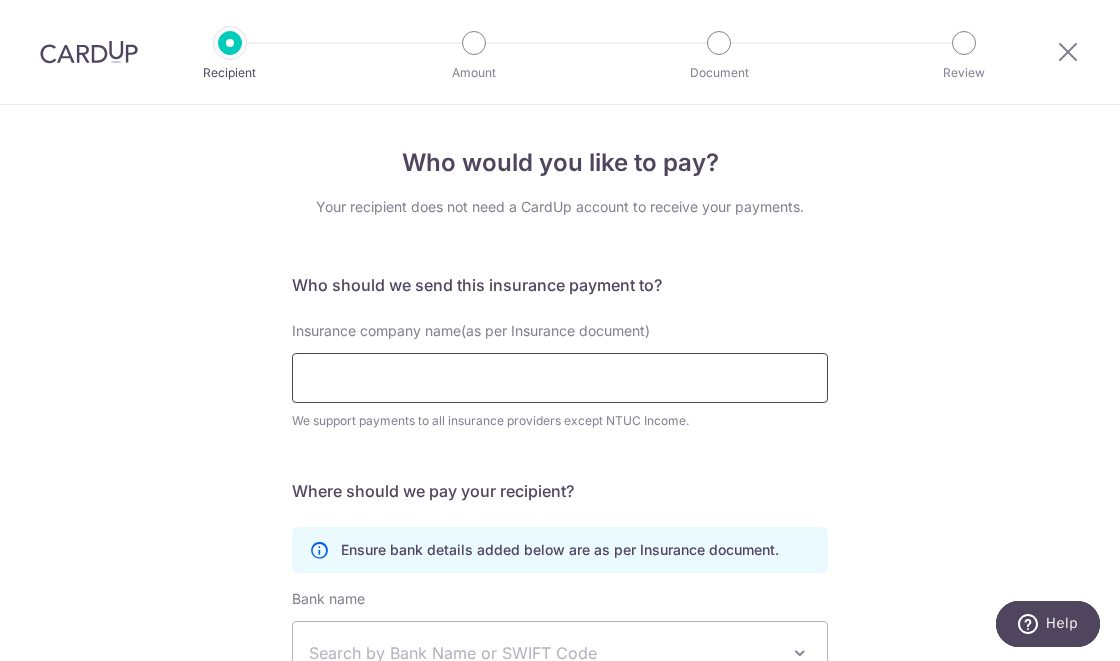 click on "Insurance company name(as per Insurance document)" at bounding box center (560, 378) 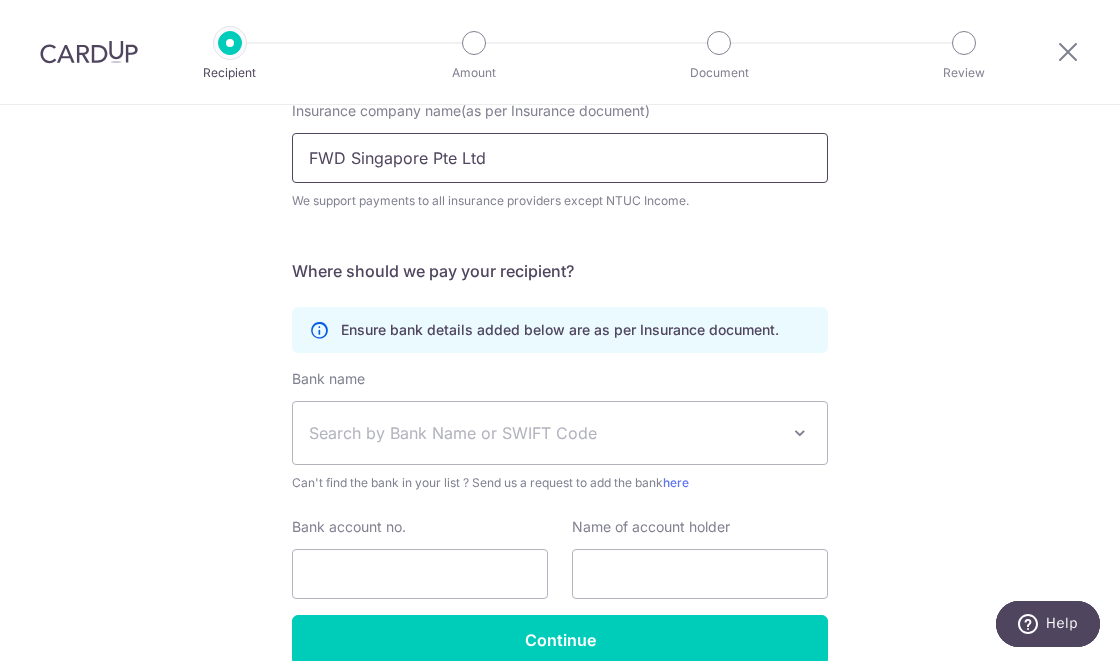 scroll, scrollTop: 221, scrollLeft: 0, axis: vertical 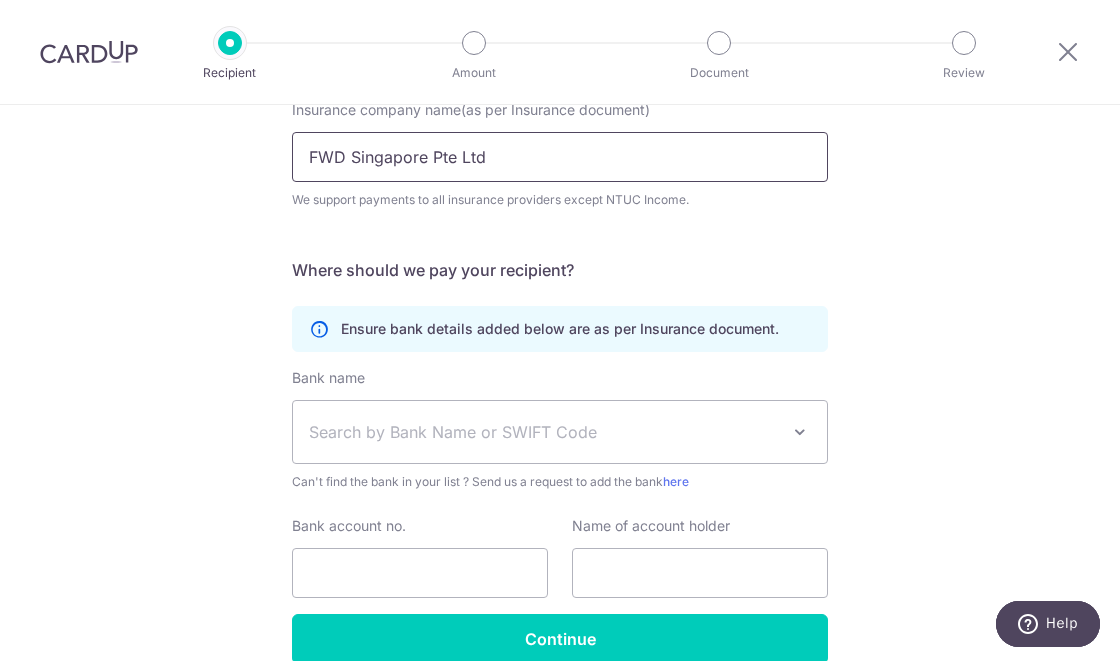 type on "FWD Singapore Pte Ltd" 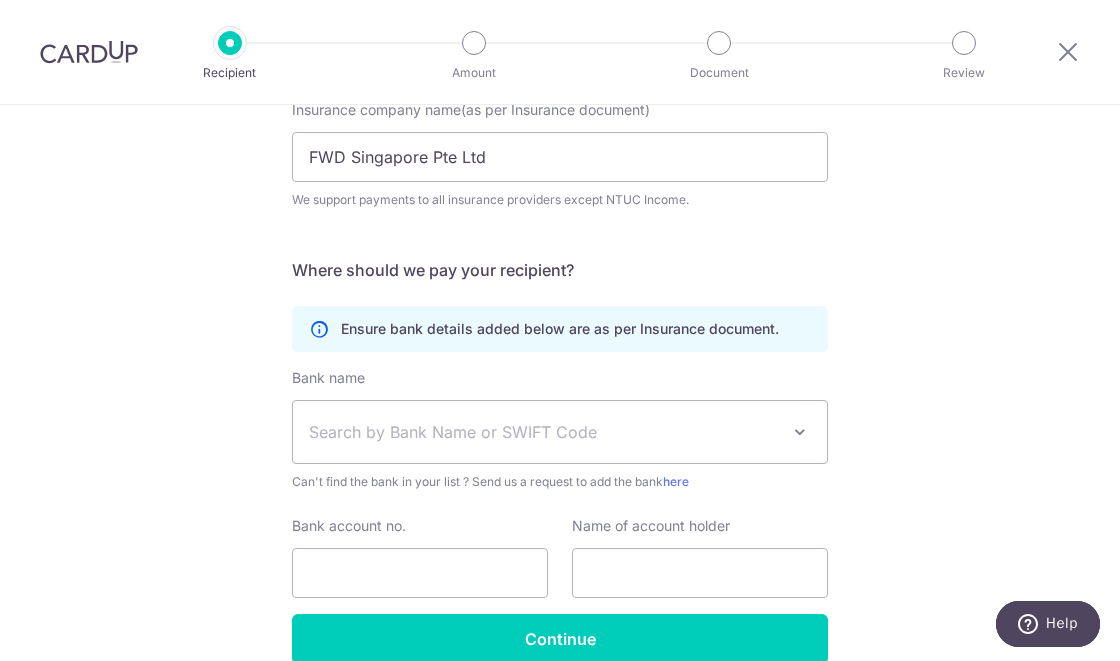 click on "Search by Bank Name or SWIFT Code" at bounding box center (544, 432) 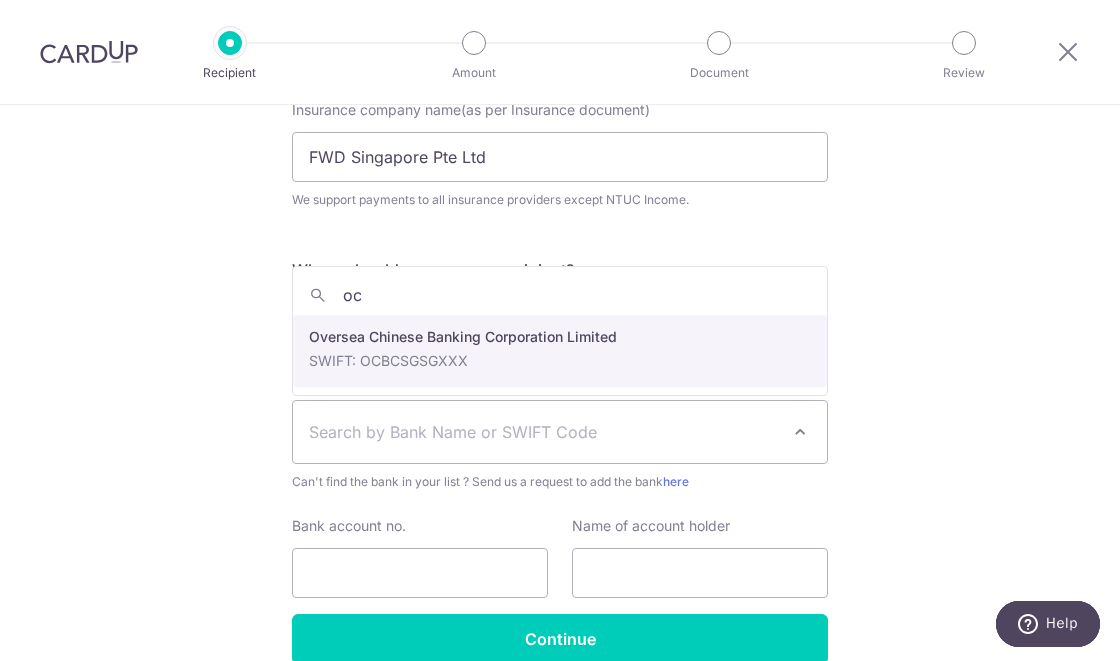 type on "ocb" 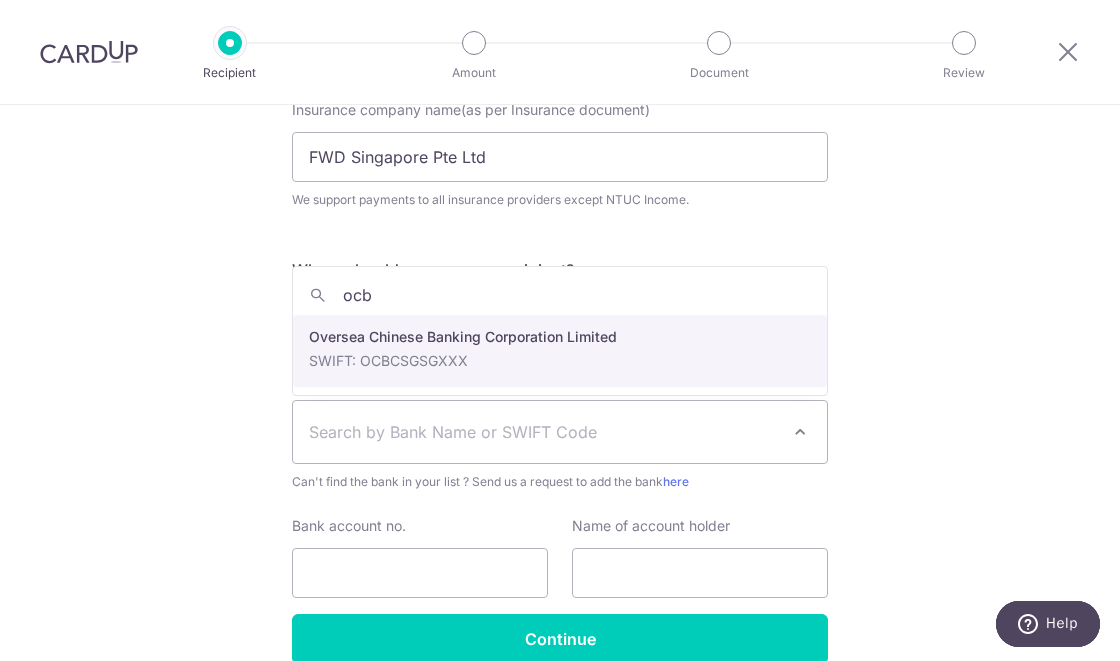 select on "12" 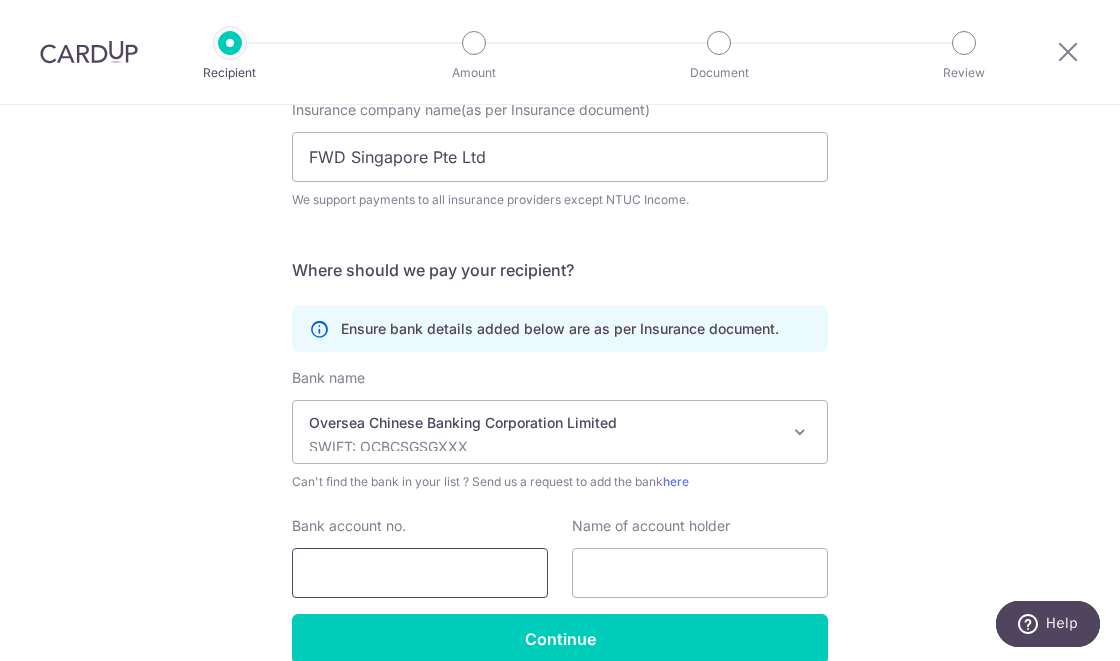 click on "Bank account no." at bounding box center (420, 573) 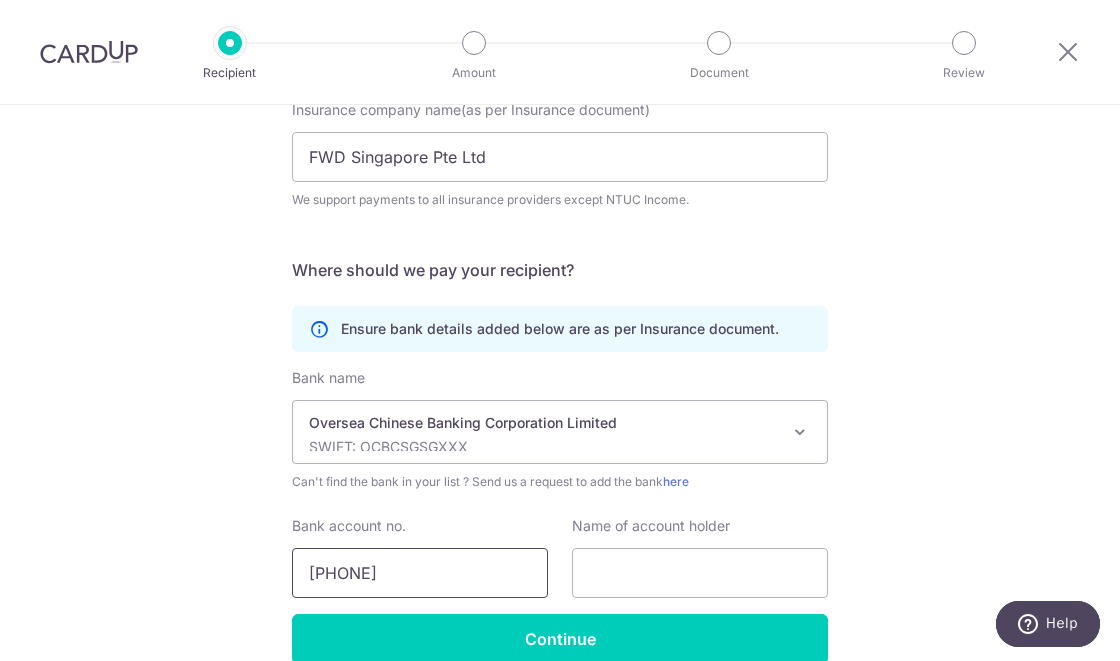 type on "713636025001" 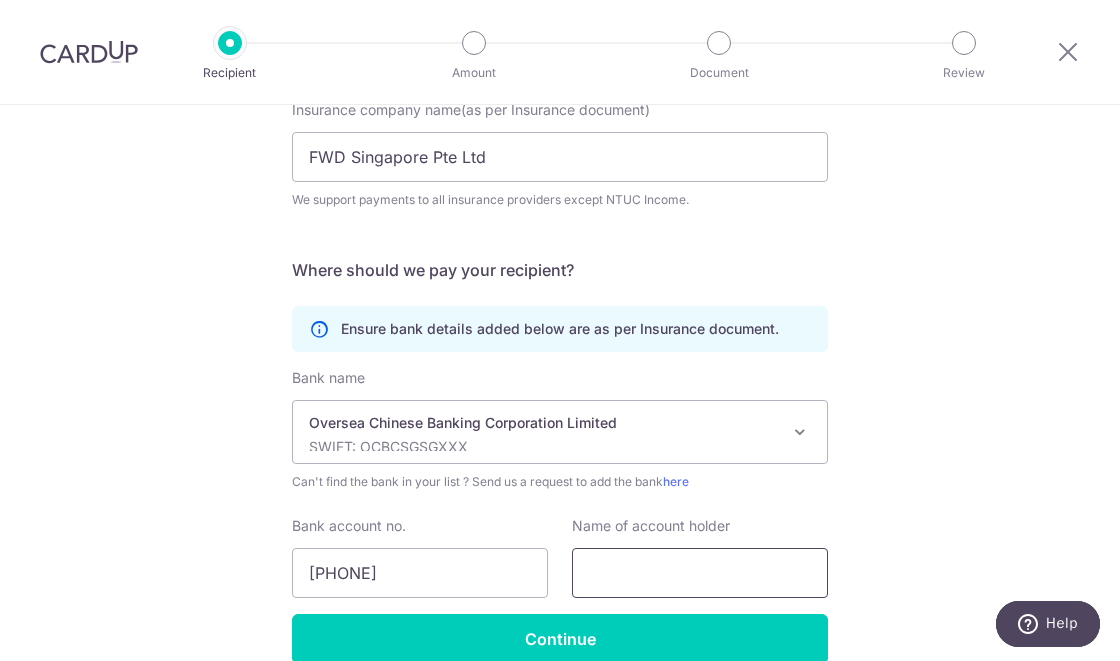 click at bounding box center (700, 573) 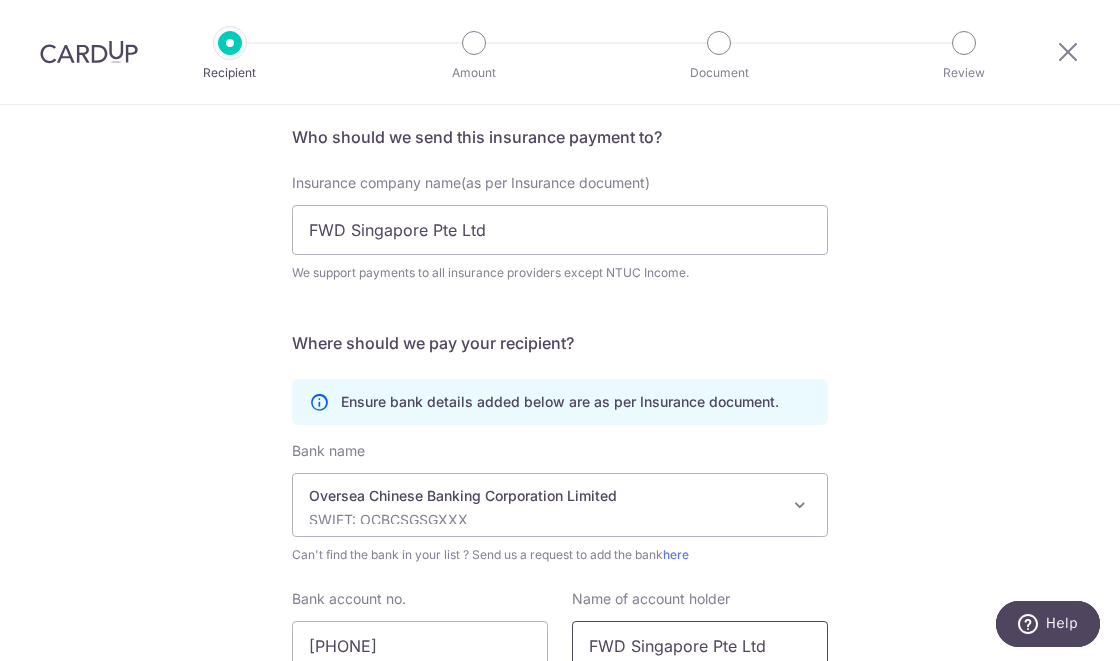 scroll, scrollTop: 221, scrollLeft: 0, axis: vertical 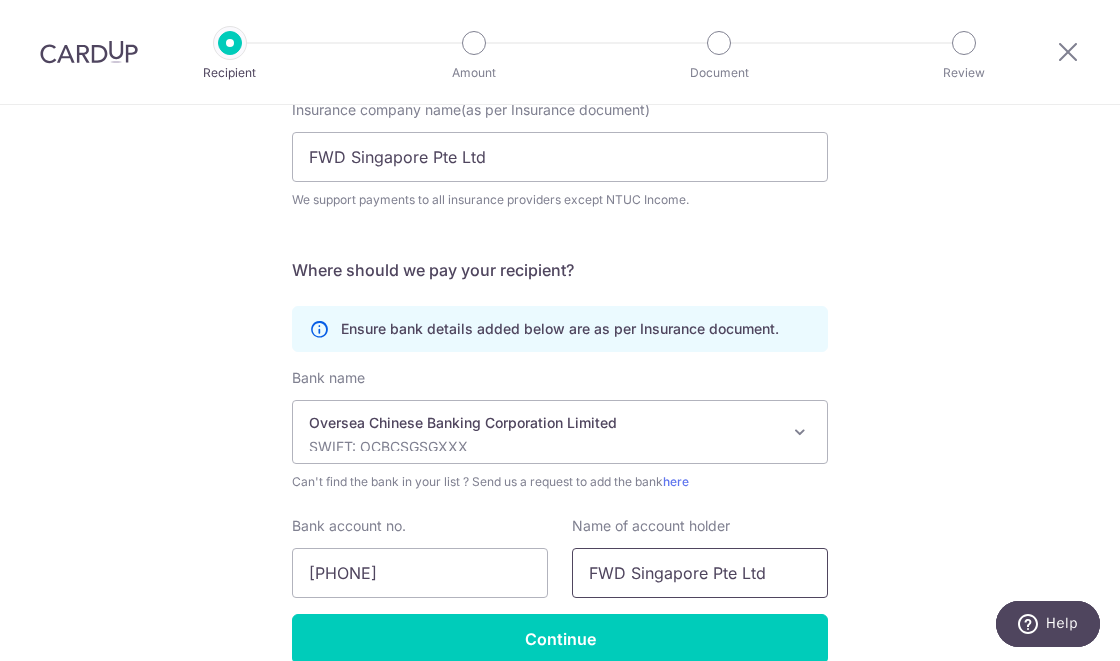 type on "FWD Singapore Pte Ltd" 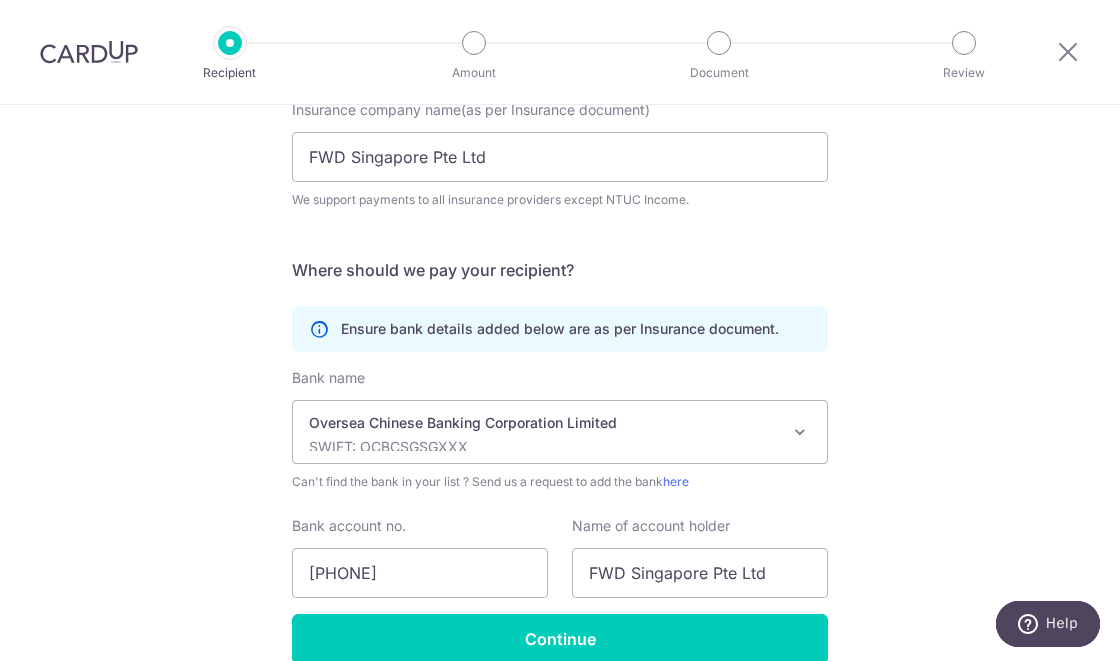 click on "Who would you like to pay?
Your recipient does not need a CardUp account to receive your payments.
Who should we send this insurance payment to?
Insurance company name(as per Insurance document)
FWD Singapore Pte Ltd
We support payments to all insurance providers except NTUC Income.
Translation missing: en.no key
URL
Telephone
Where should we pay your recipient?
Ensure bank details added below are as per Insurance document.
Bank name" at bounding box center [560, 321] 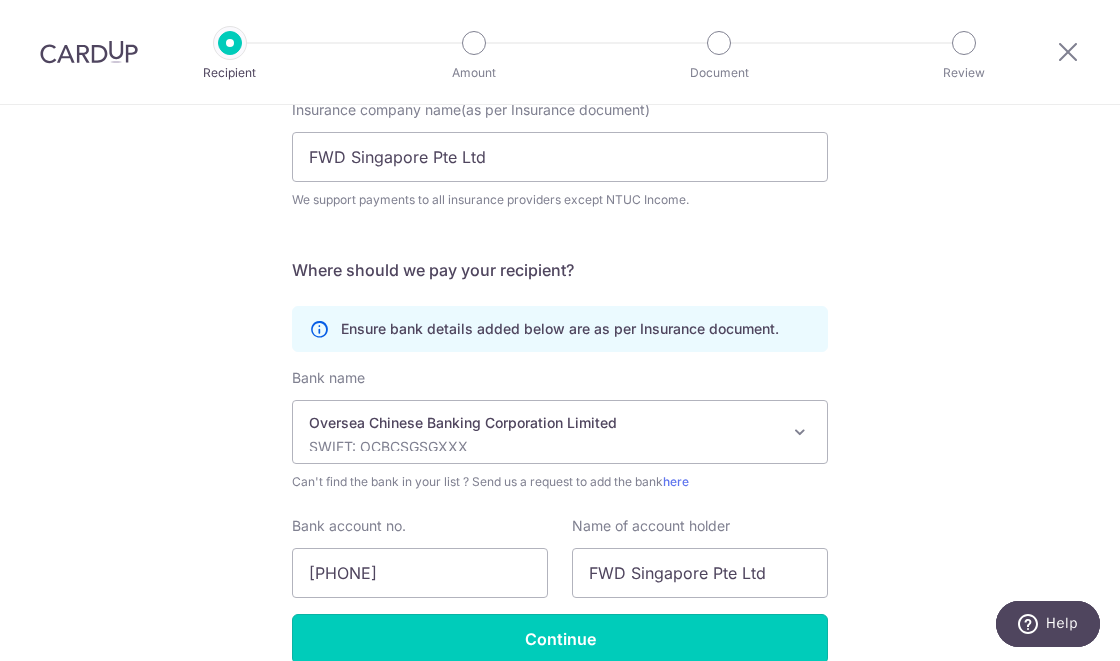 click on "Continue" at bounding box center (560, 639) 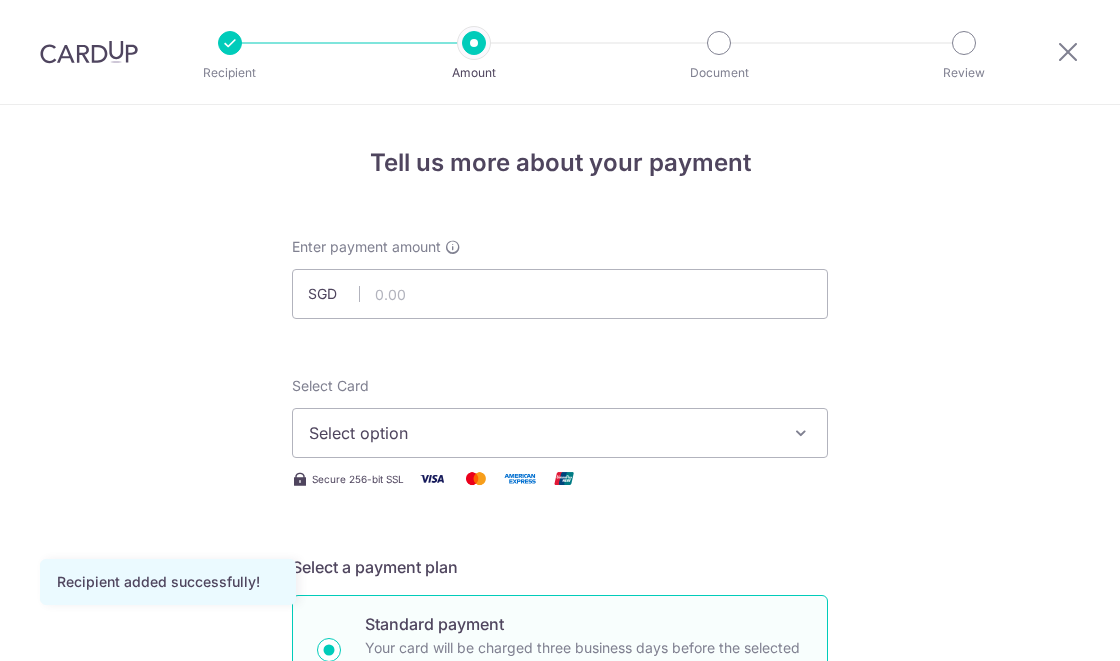 scroll, scrollTop: 0, scrollLeft: 0, axis: both 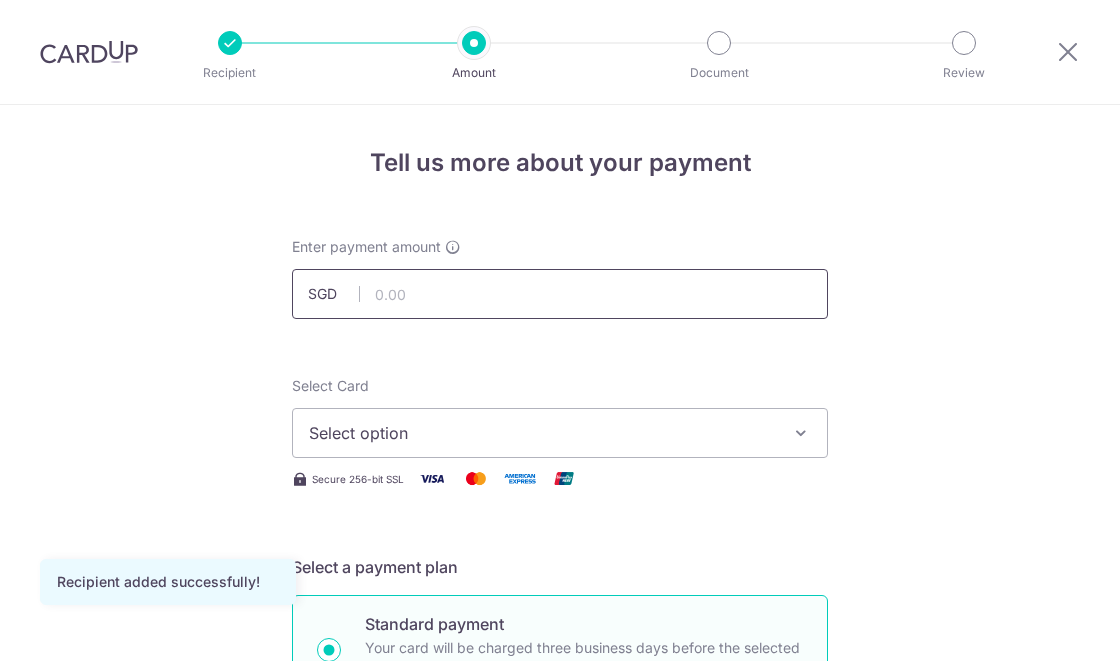 click at bounding box center [560, 294] 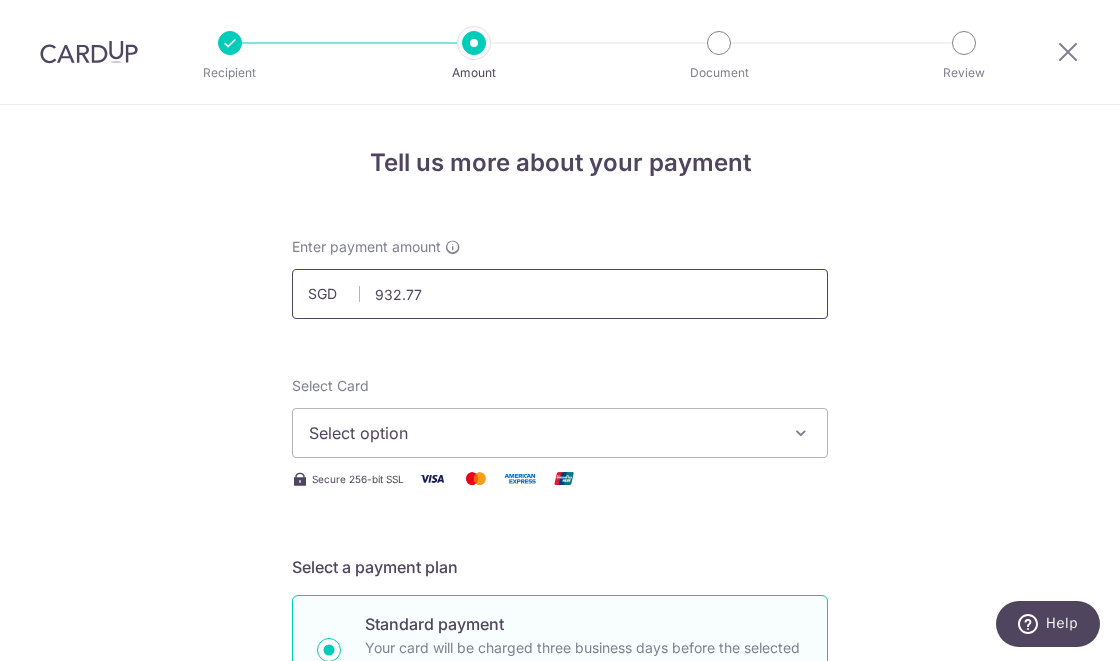 type on "932.77" 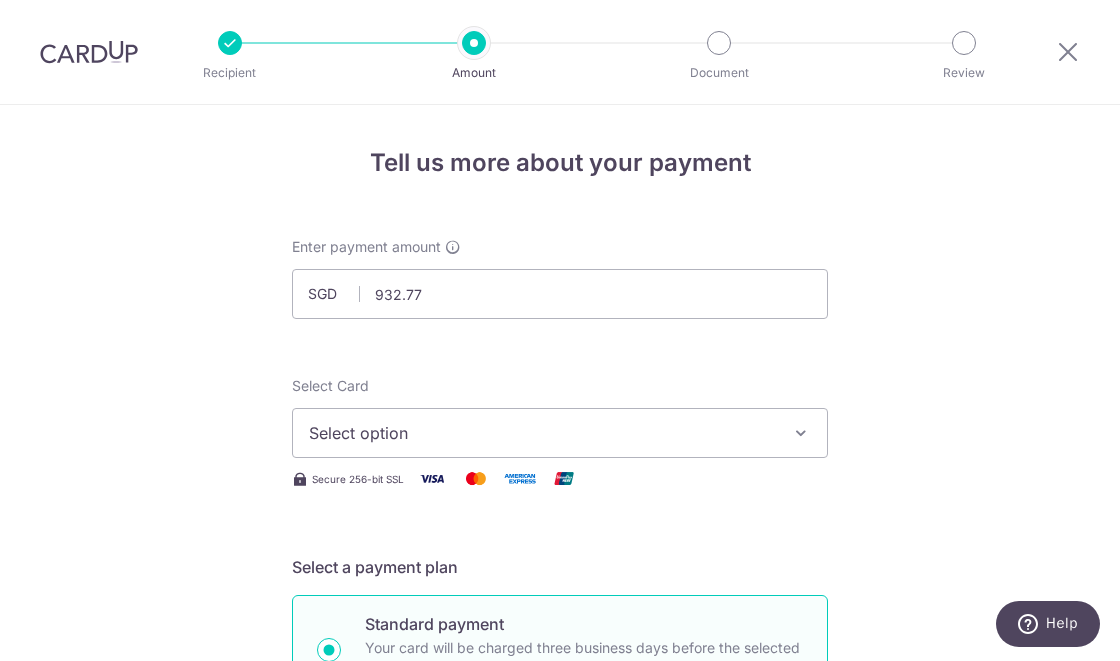 click on "Select option" at bounding box center (560, 433) 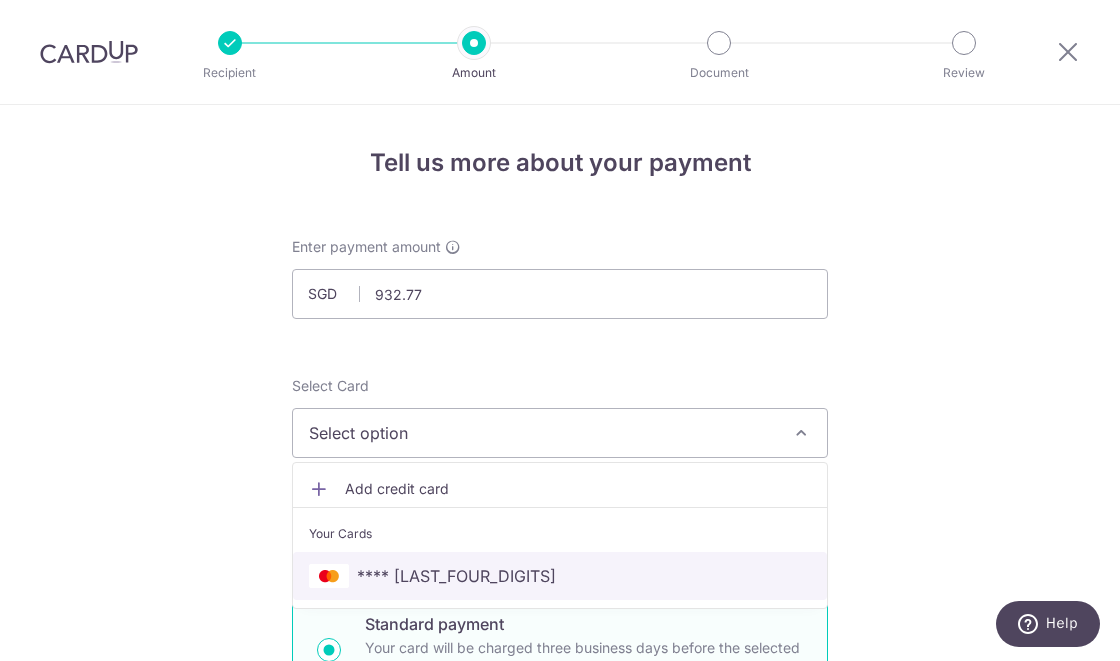 click on "**** 2174" at bounding box center [560, 576] 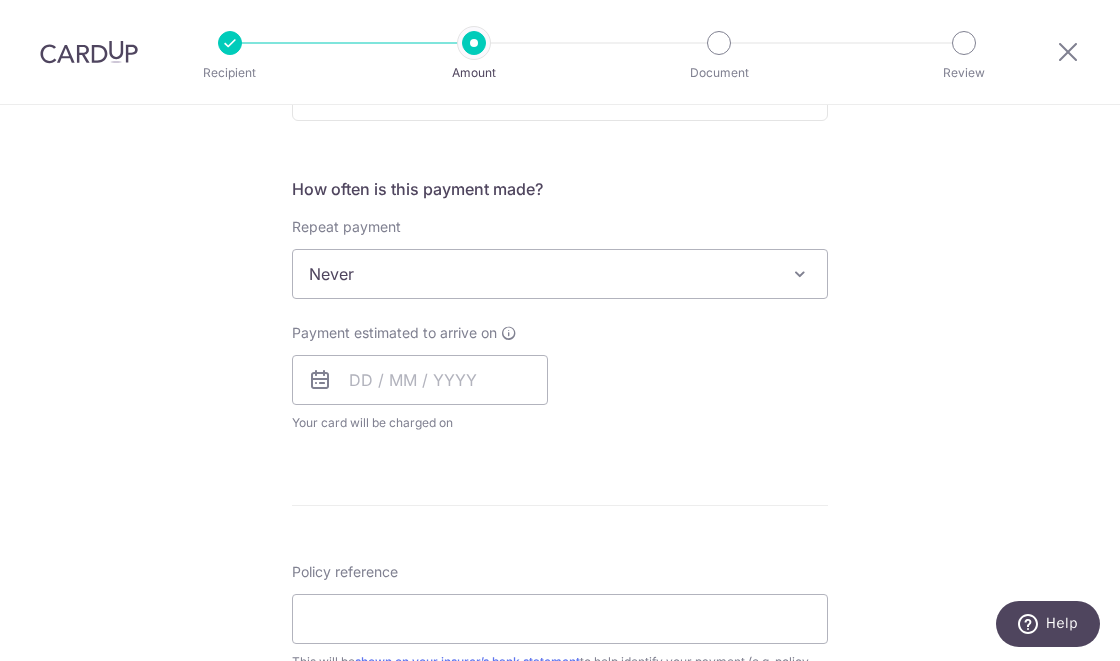 scroll, scrollTop: 704, scrollLeft: 0, axis: vertical 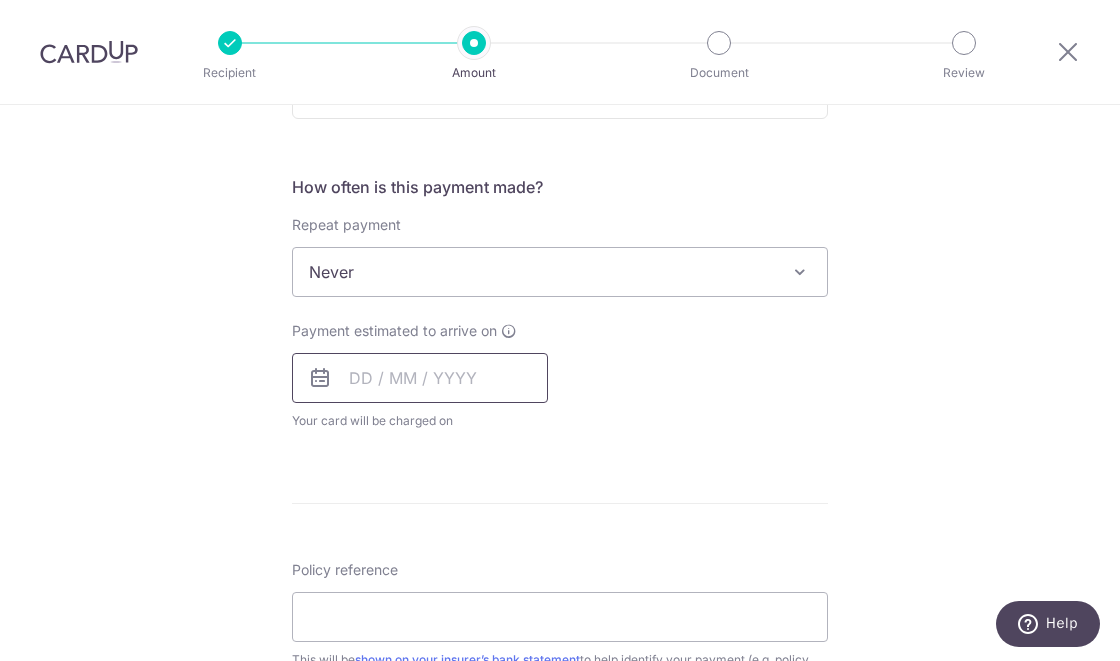 click at bounding box center (420, 378) 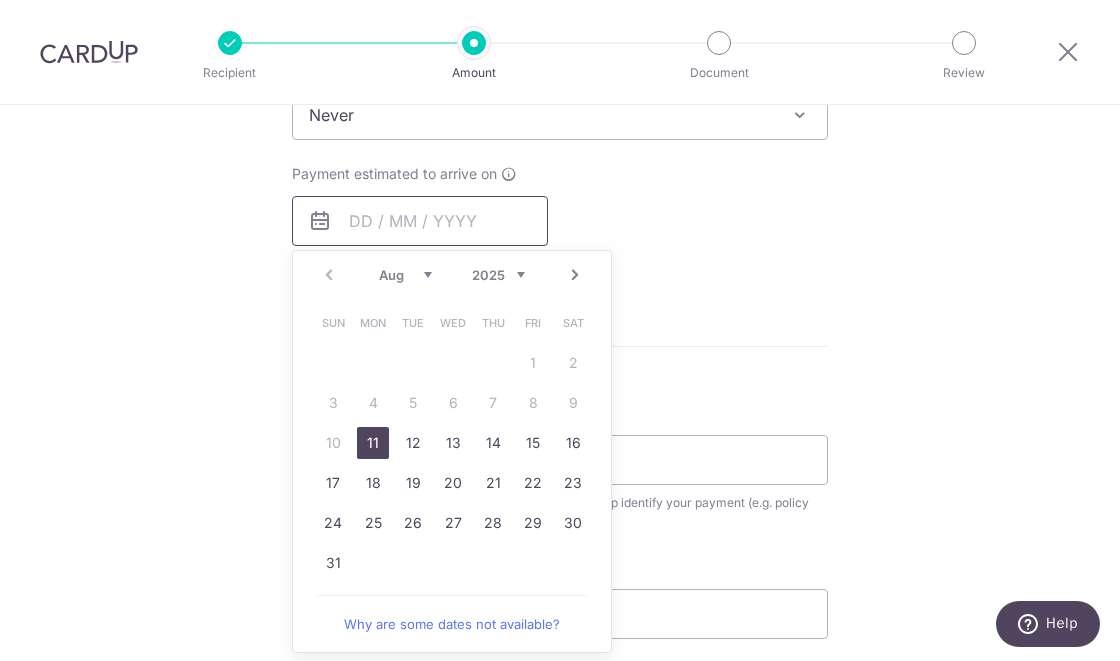 scroll, scrollTop: 862, scrollLeft: 0, axis: vertical 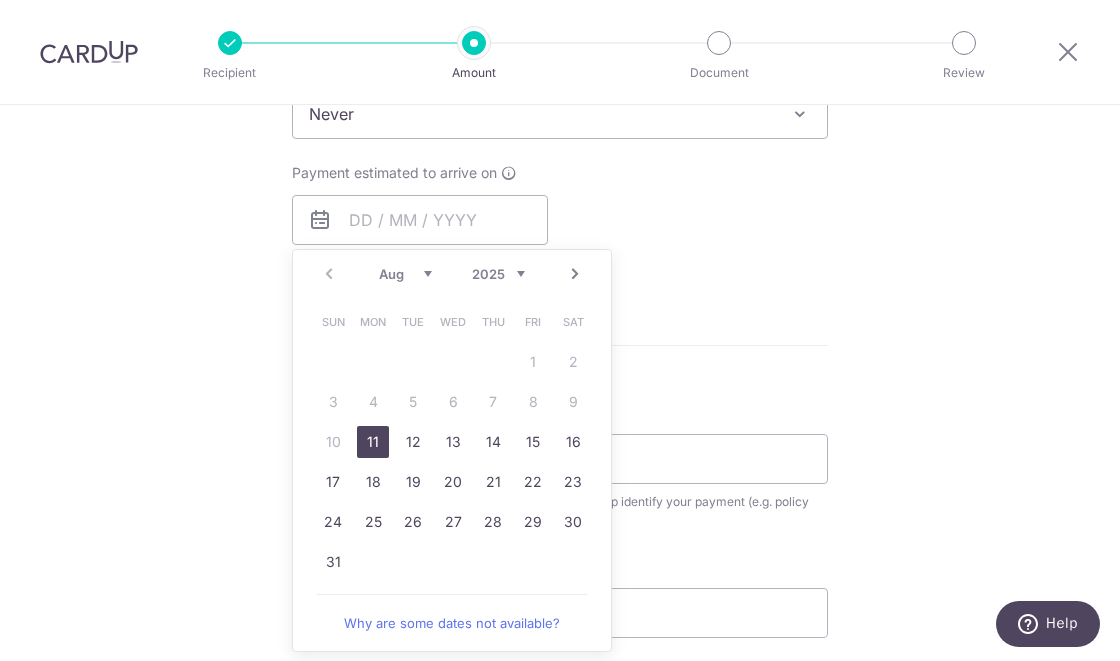click on "11" at bounding box center [373, 442] 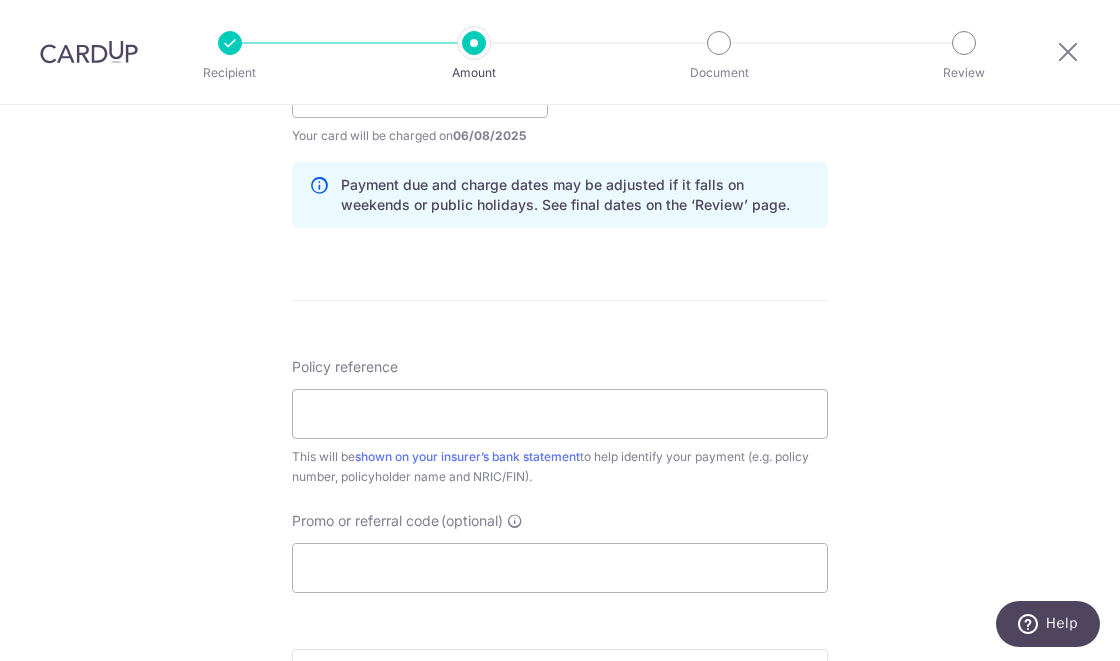 scroll, scrollTop: 989, scrollLeft: 0, axis: vertical 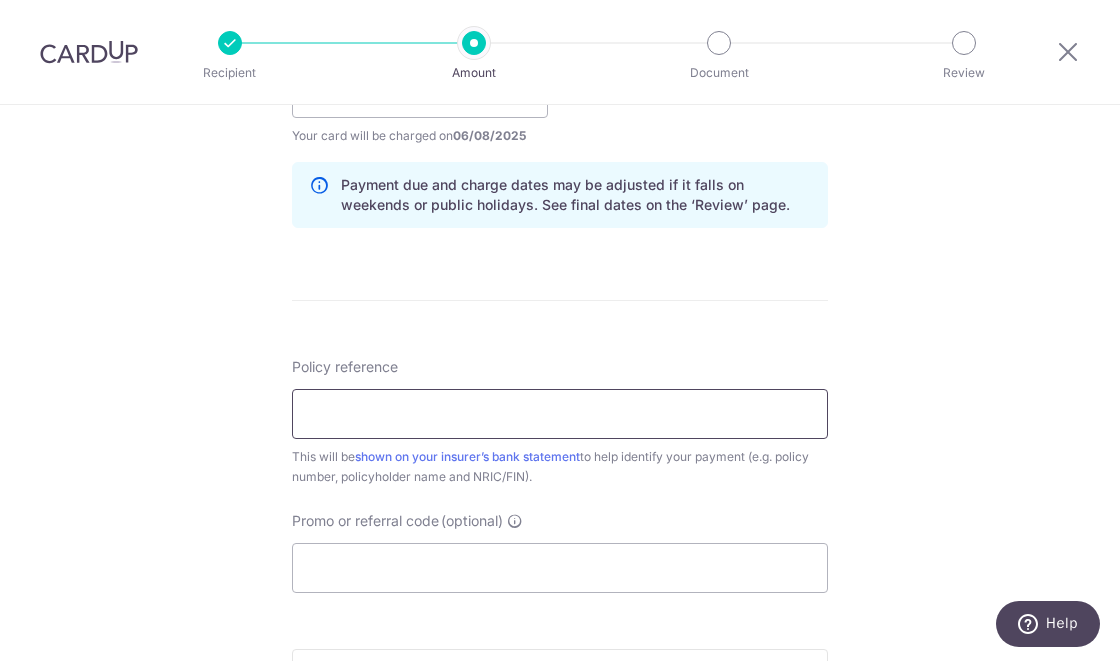 click on "Policy reference" at bounding box center (560, 414) 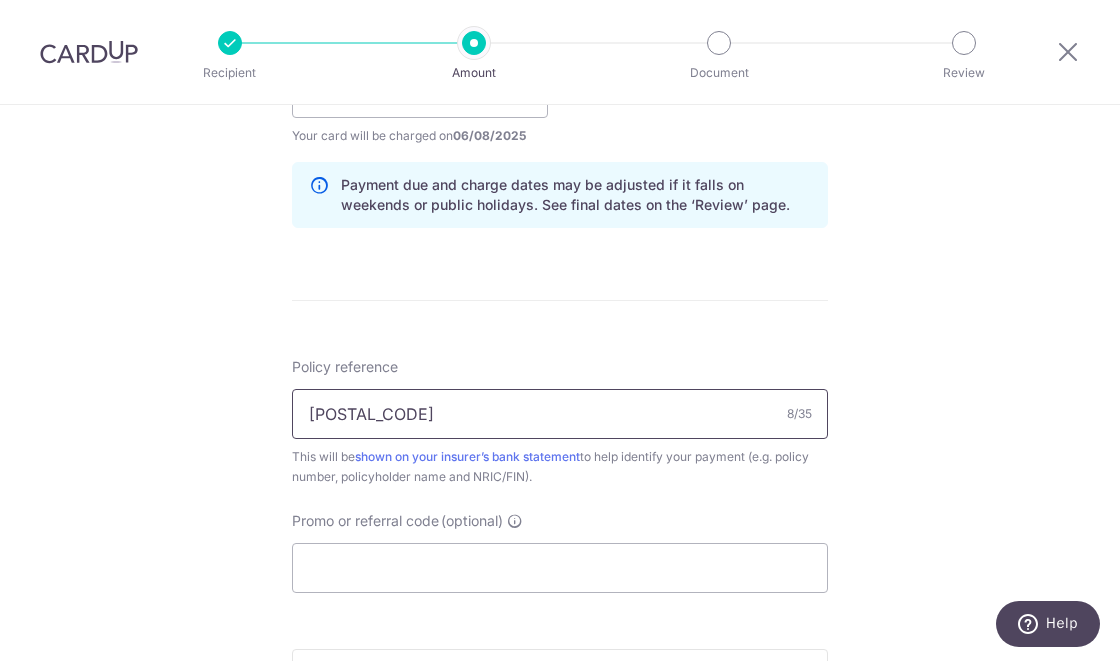 type on "80547703" 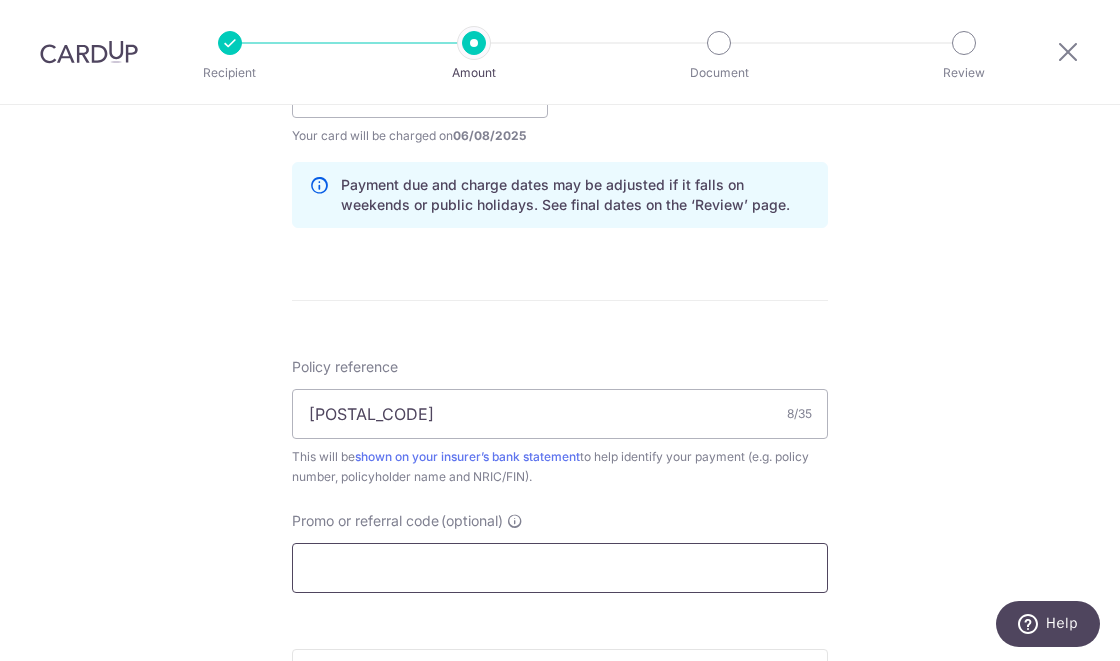 click on "Promo or referral code
(optional)" at bounding box center [560, 568] 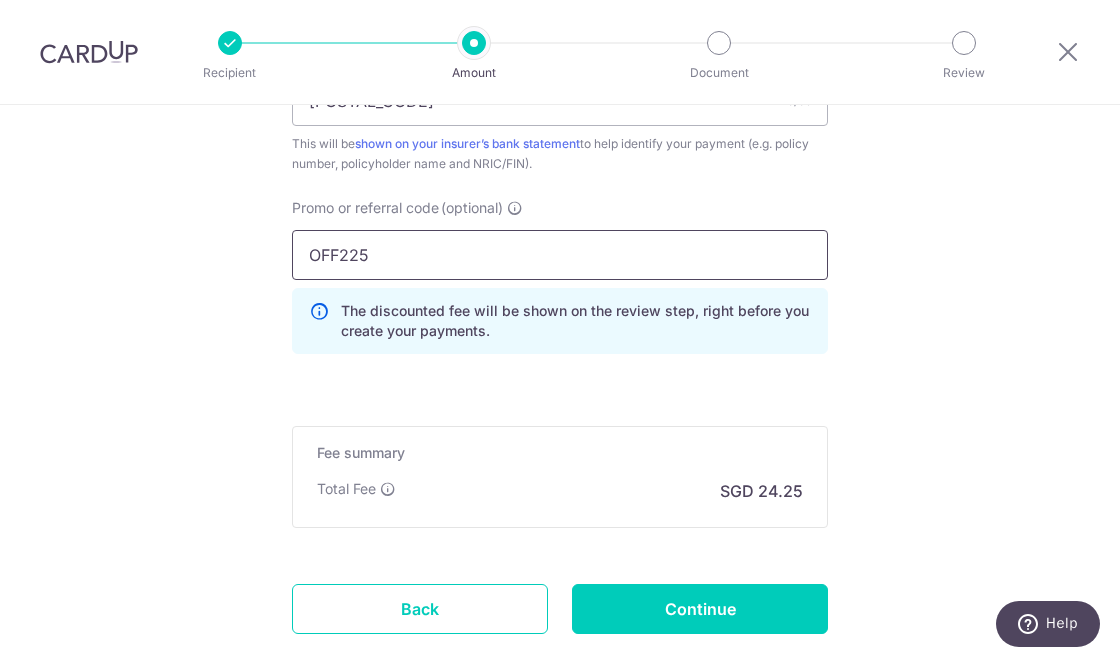 scroll, scrollTop: 1326, scrollLeft: 0, axis: vertical 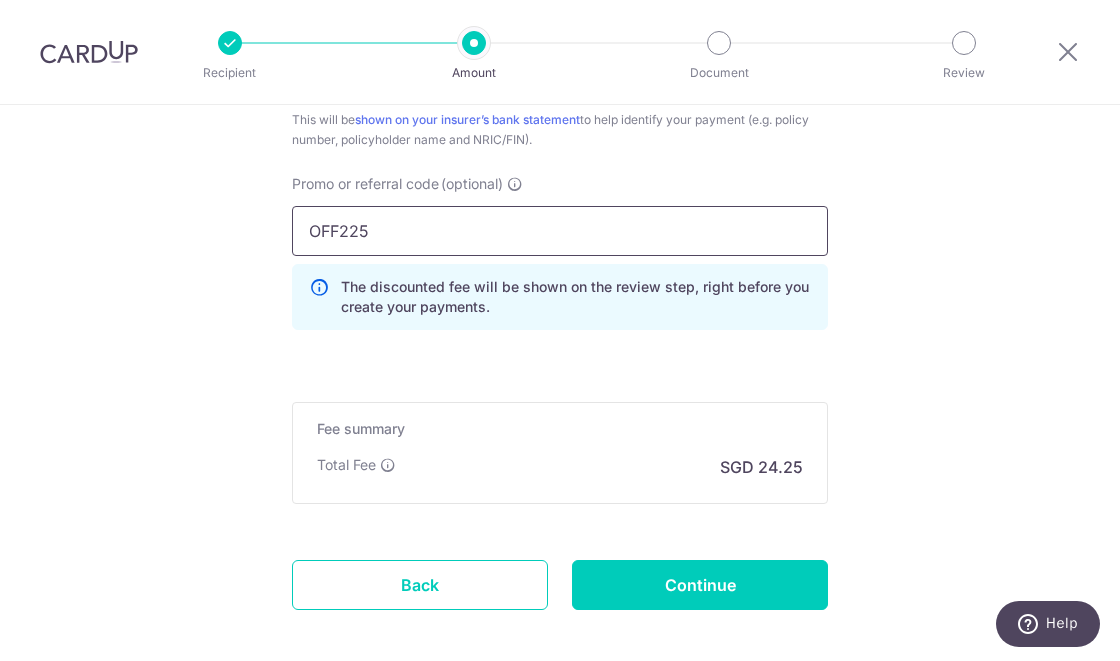 type on "OFF225" 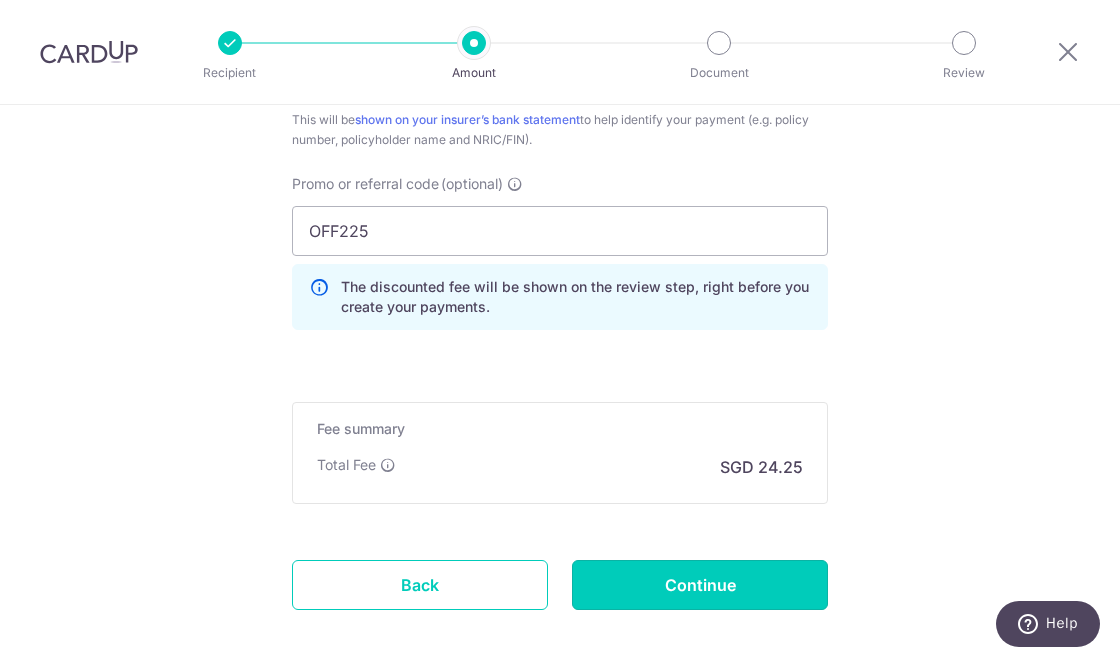 click on "Continue" at bounding box center [700, 585] 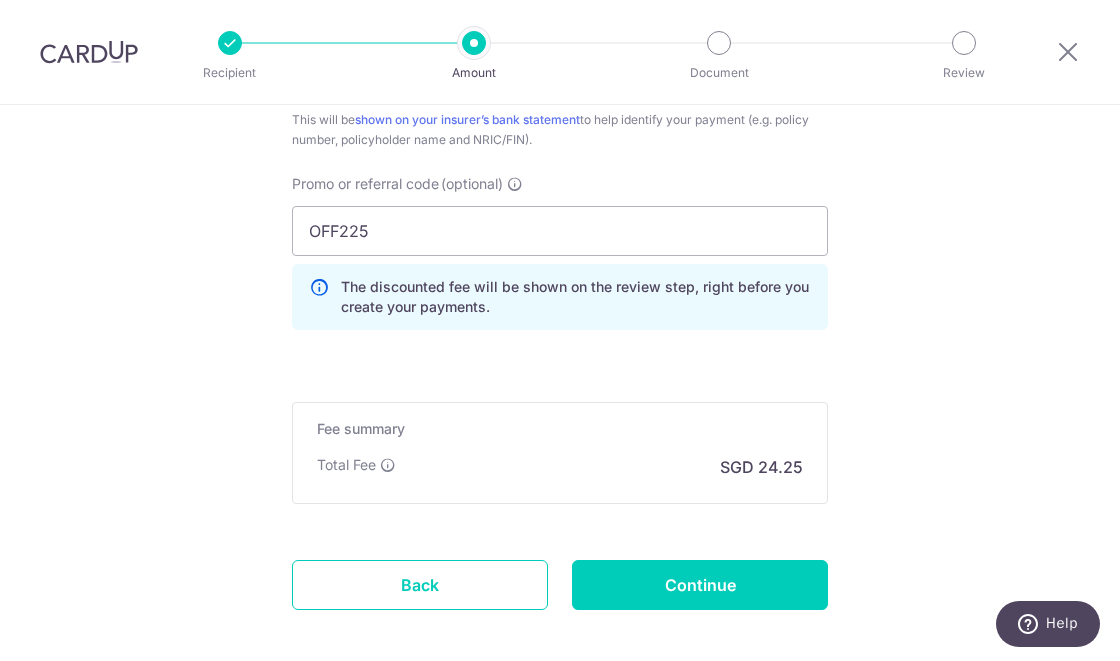 type on "Create Schedule" 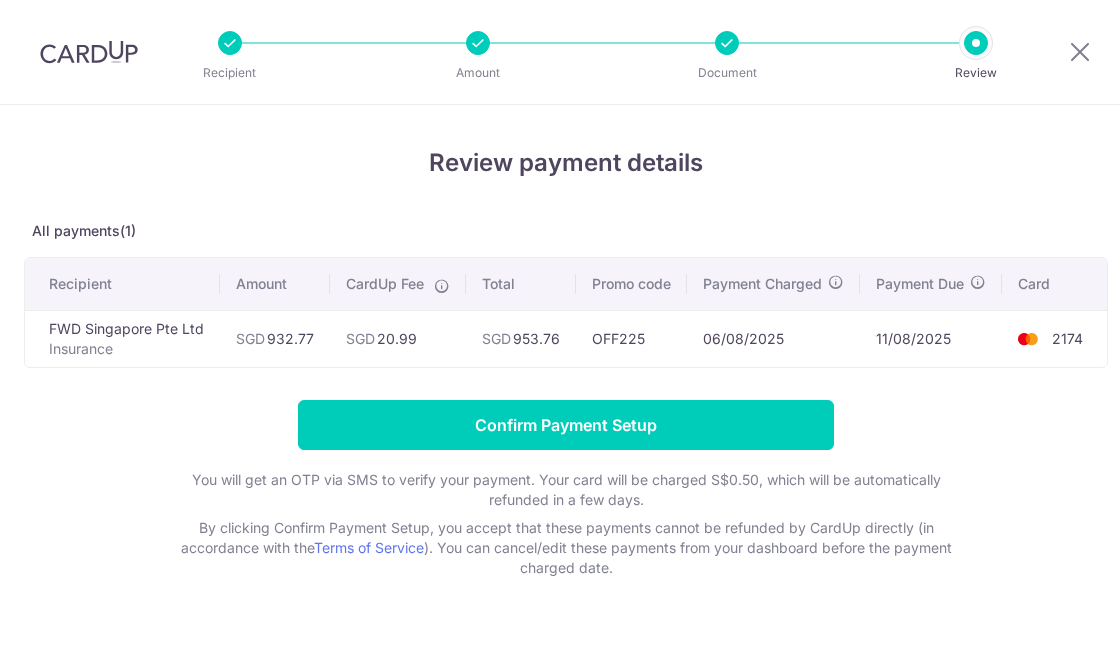 scroll, scrollTop: 0, scrollLeft: 0, axis: both 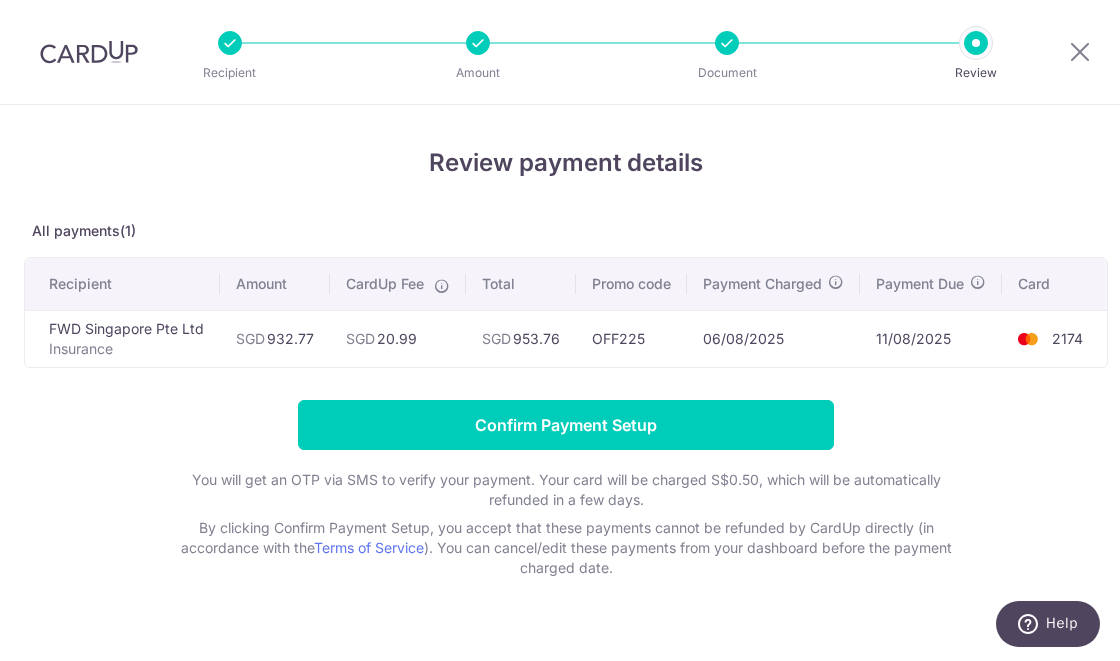 click on "Review" at bounding box center [863, 43] 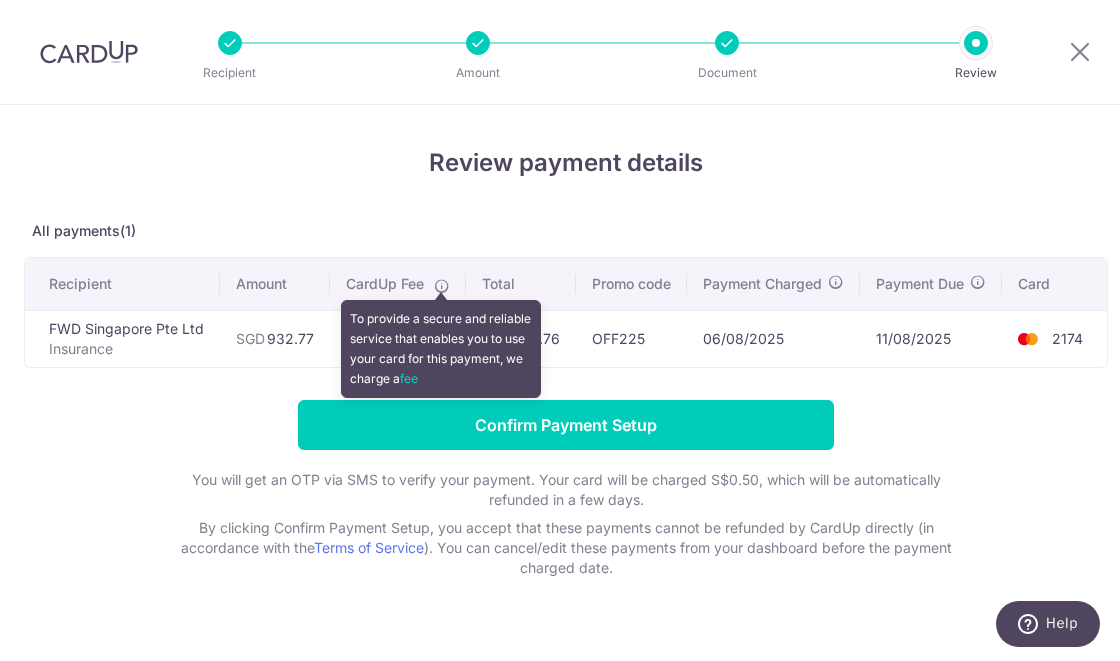 click on "All payments(1)" at bounding box center (566, 231) 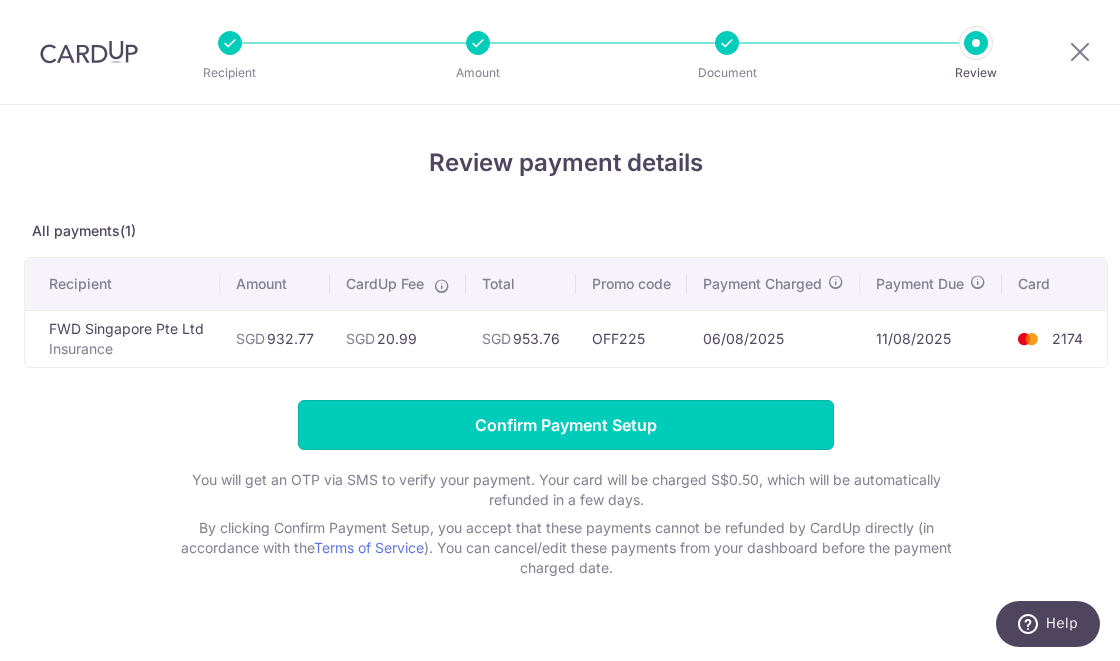click on "Confirm Payment Setup" at bounding box center (566, 425) 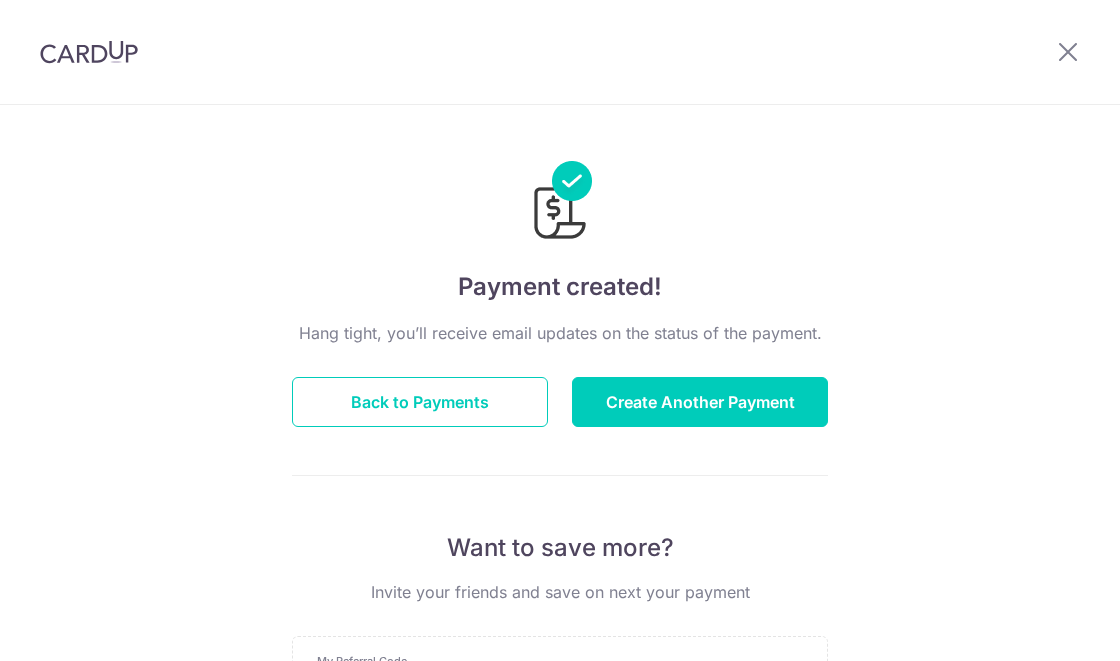 scroll, scrollTop: 0, scrollLeft: 0, axis: both 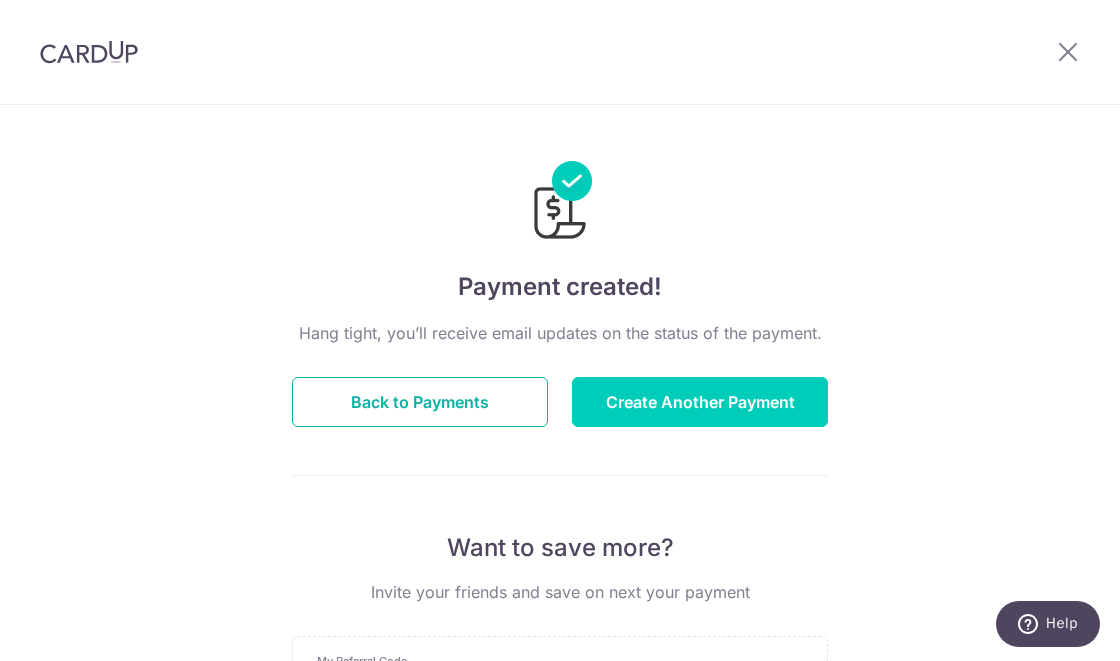 click on "Back to Payments" at bounding box center [420, 402] 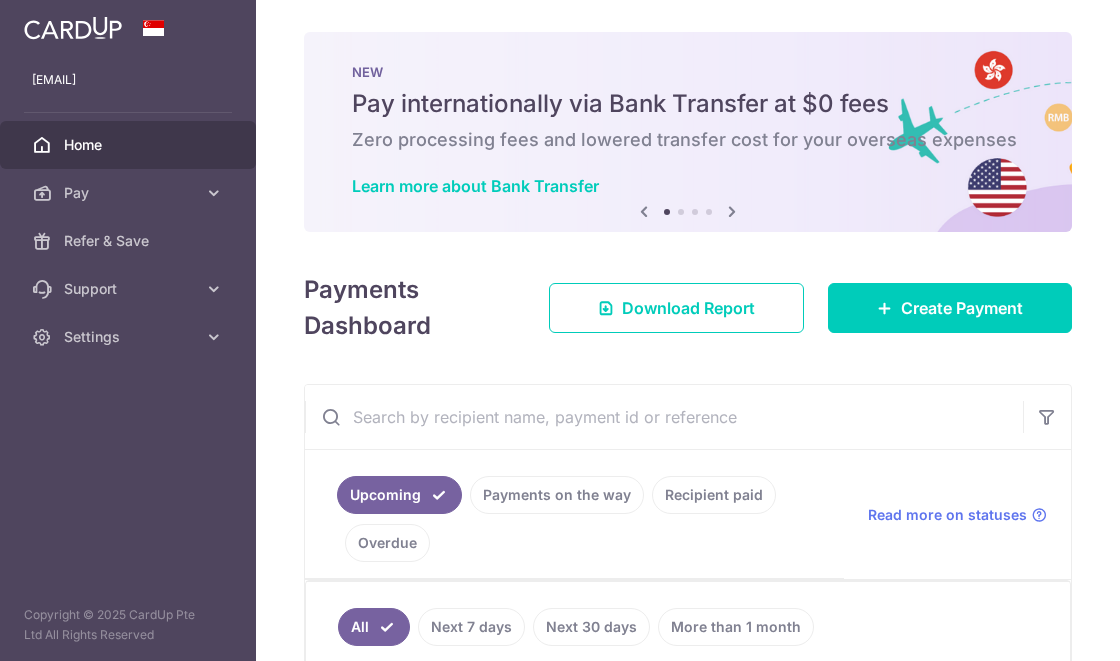 scroll, scrollTop: 0, scrollLeft: 0, axis: both 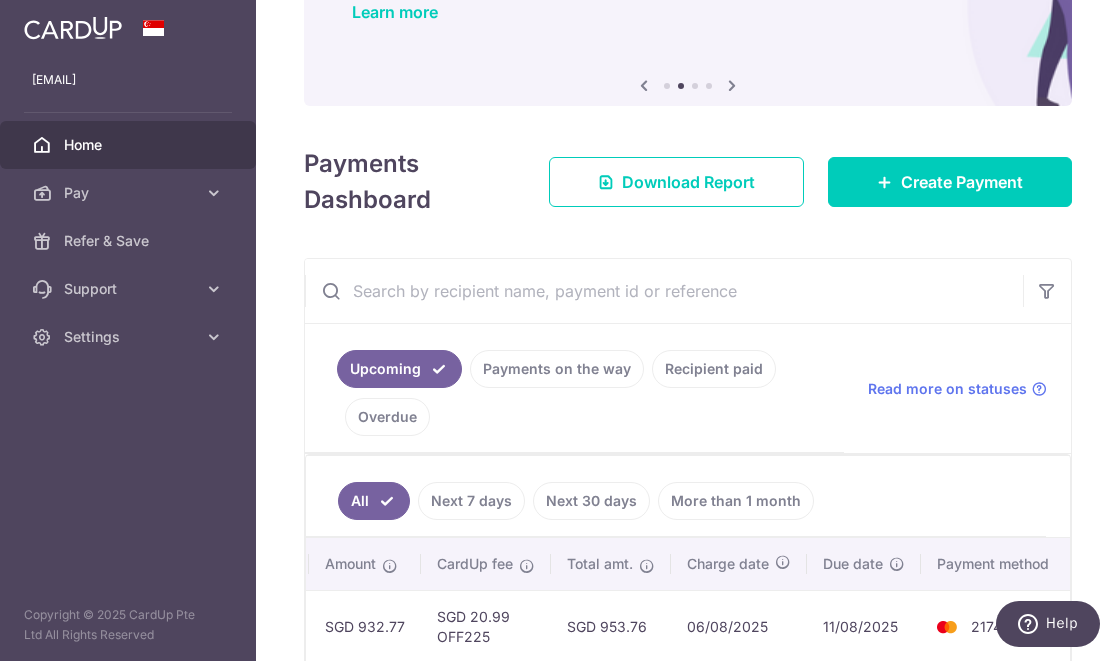 click at bounding box center [897, 564] 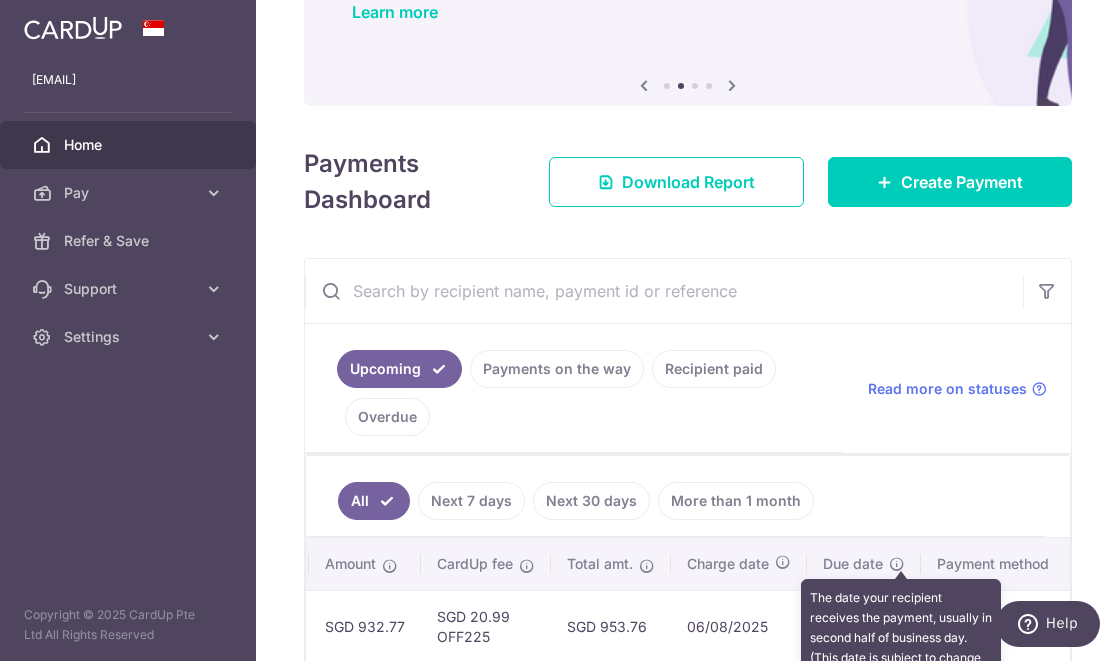 click at bounding box center (783, 562) 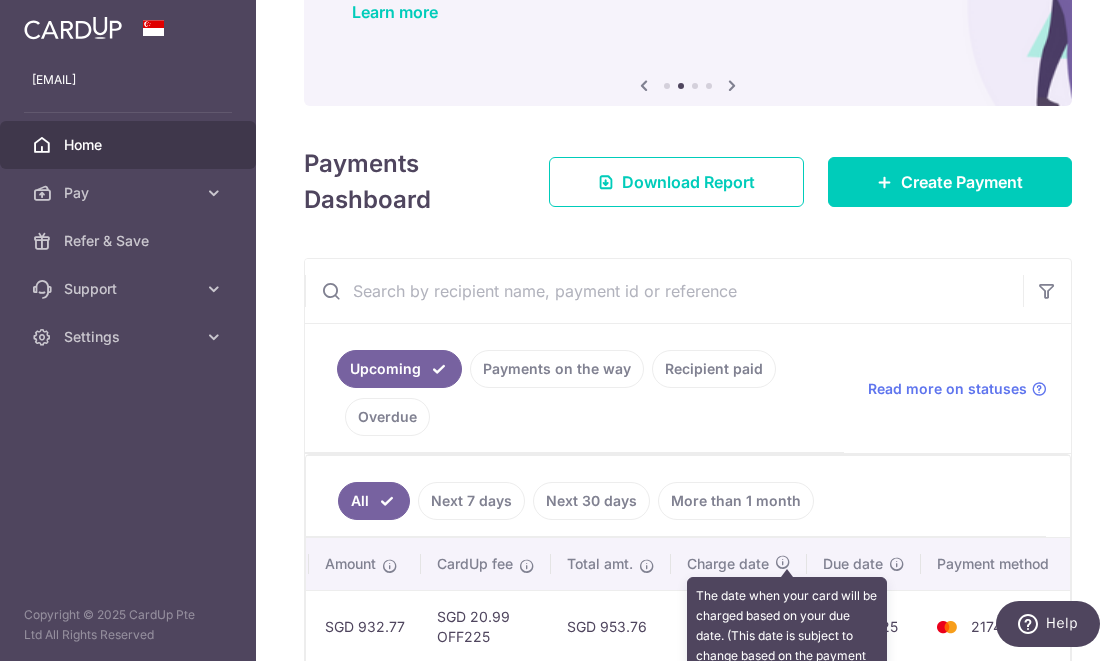 click on "All
Next 7 days
Next 30 days
More than 1 month" at bounding box center (676, 496) 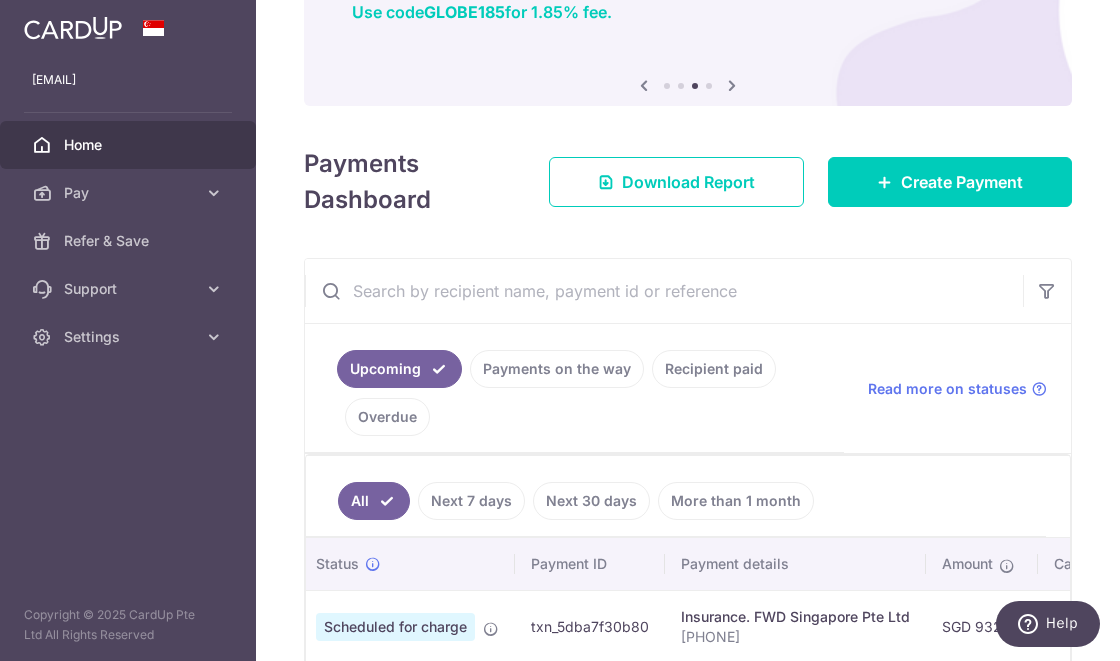 scroll, scrollTop: 0, scrollLeft: 0, axis: both 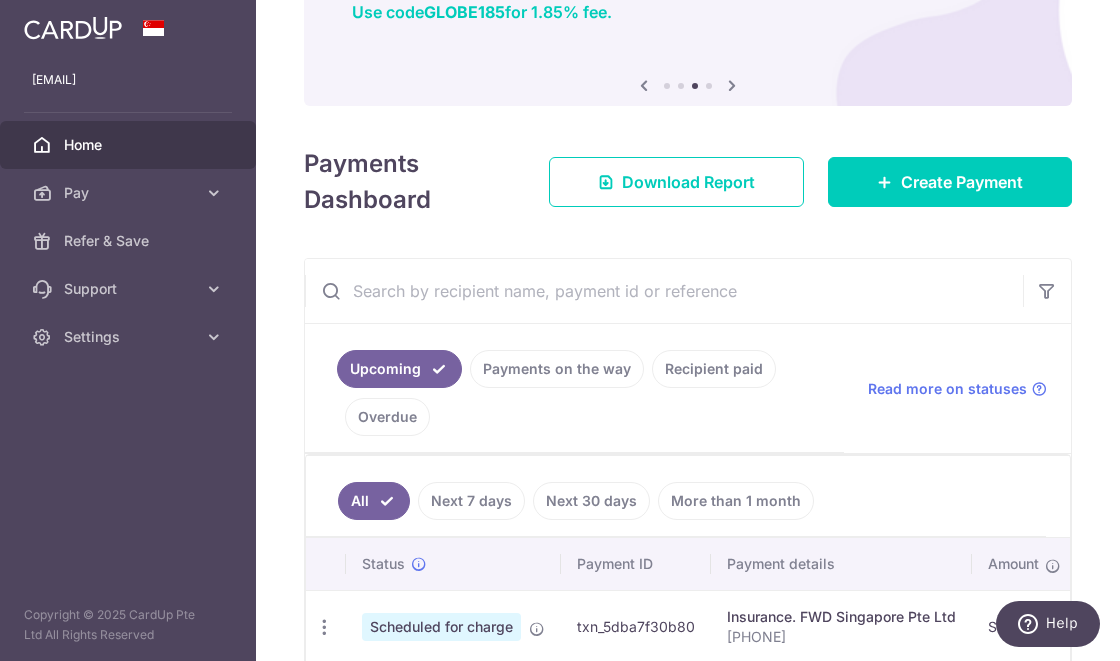 click at bounding box center [537, 629] 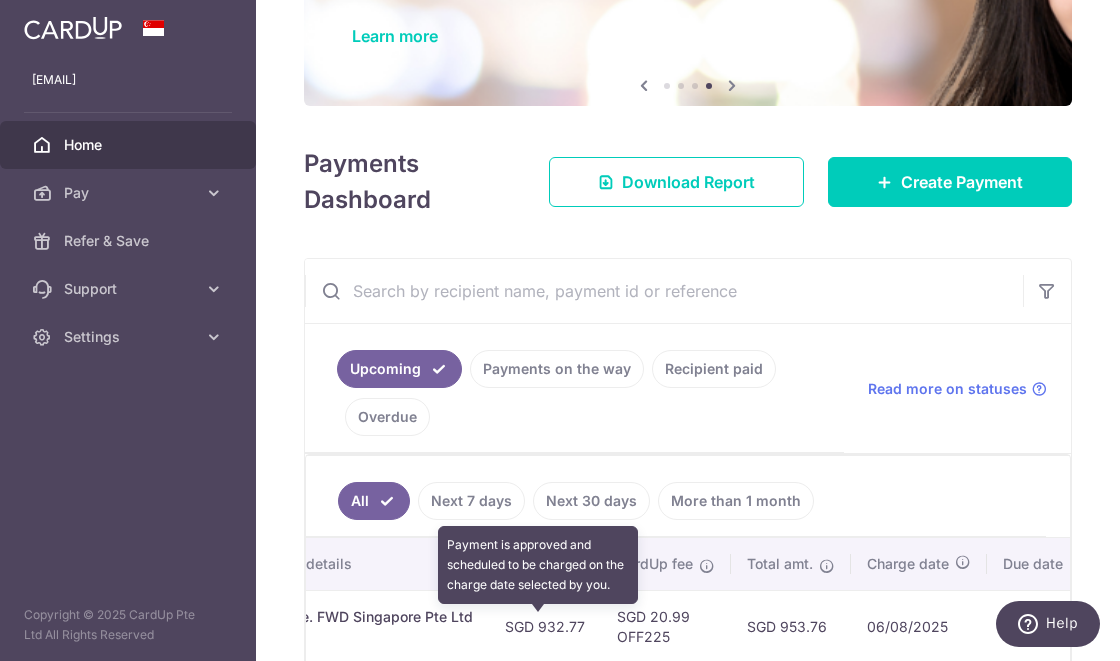 scroll, scrollTop: 0, scrollLeft: 663, axis: horizontal 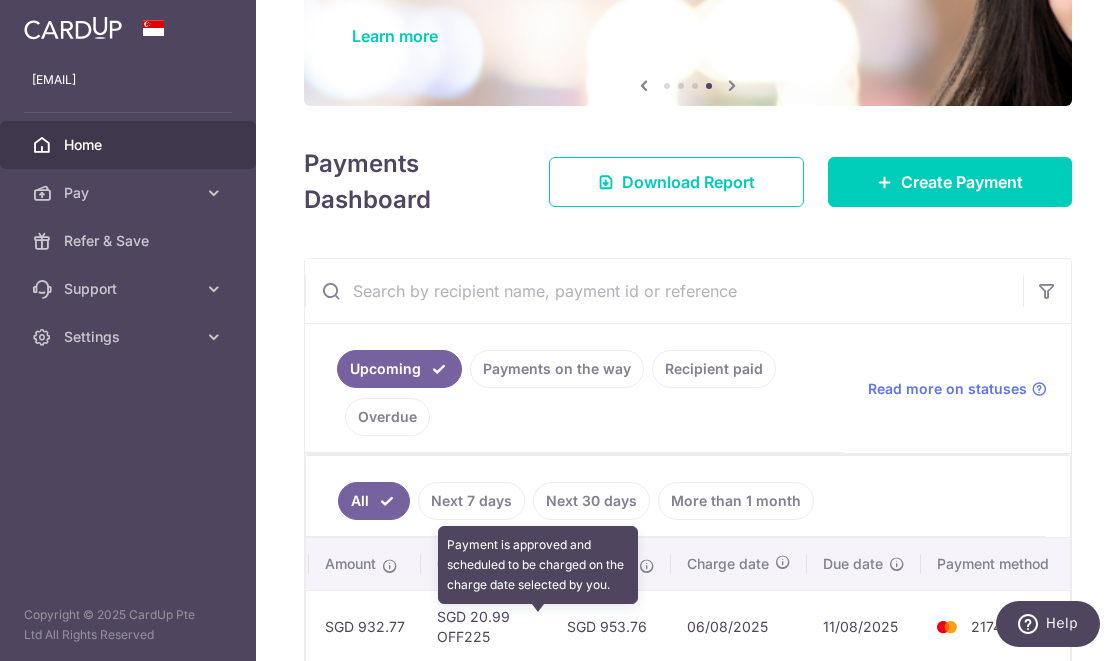 click on "Overdue" at bounding box center [387, 417] 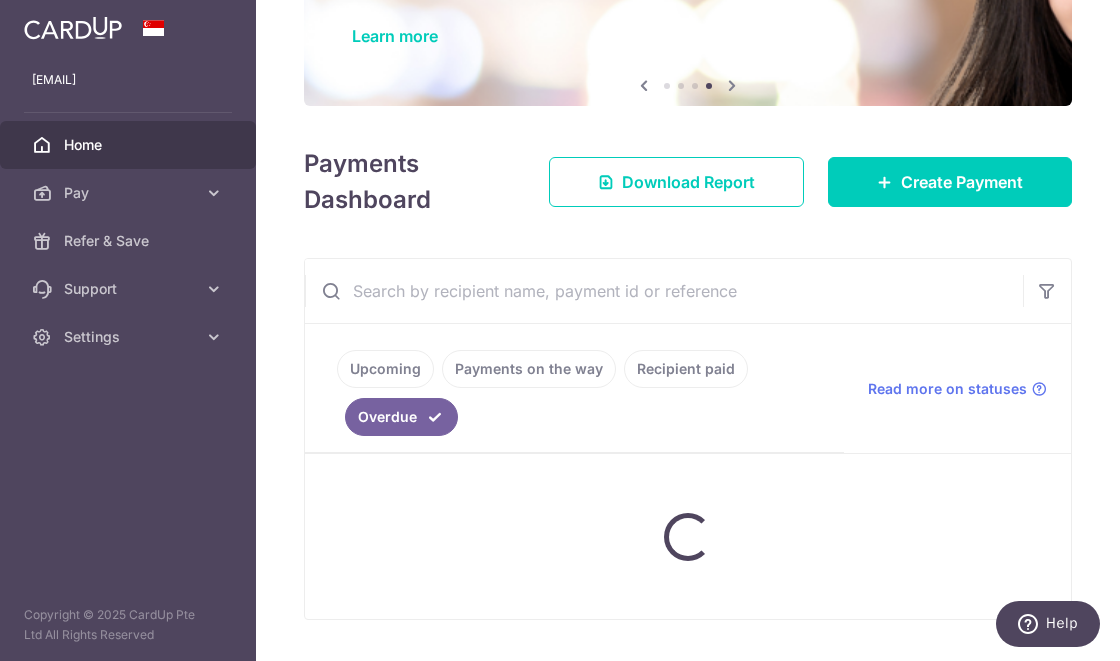 scroll, scrollTop: 174, scrollLeft: 0, axis: vertical 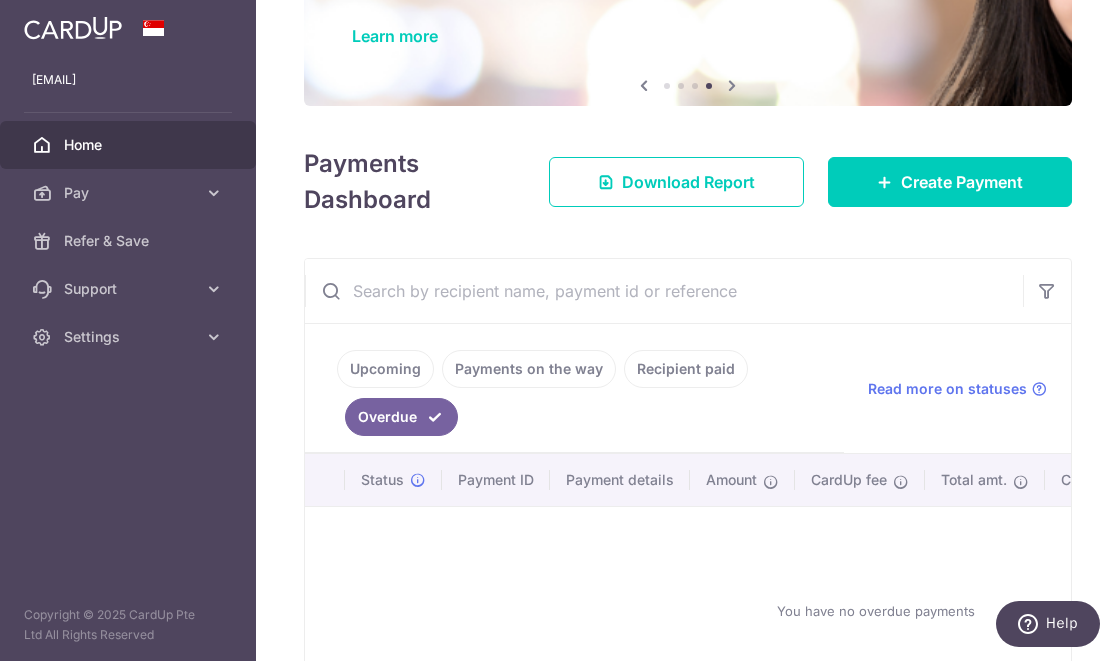 click on "Upcoming" at bounding box center [385, 369] 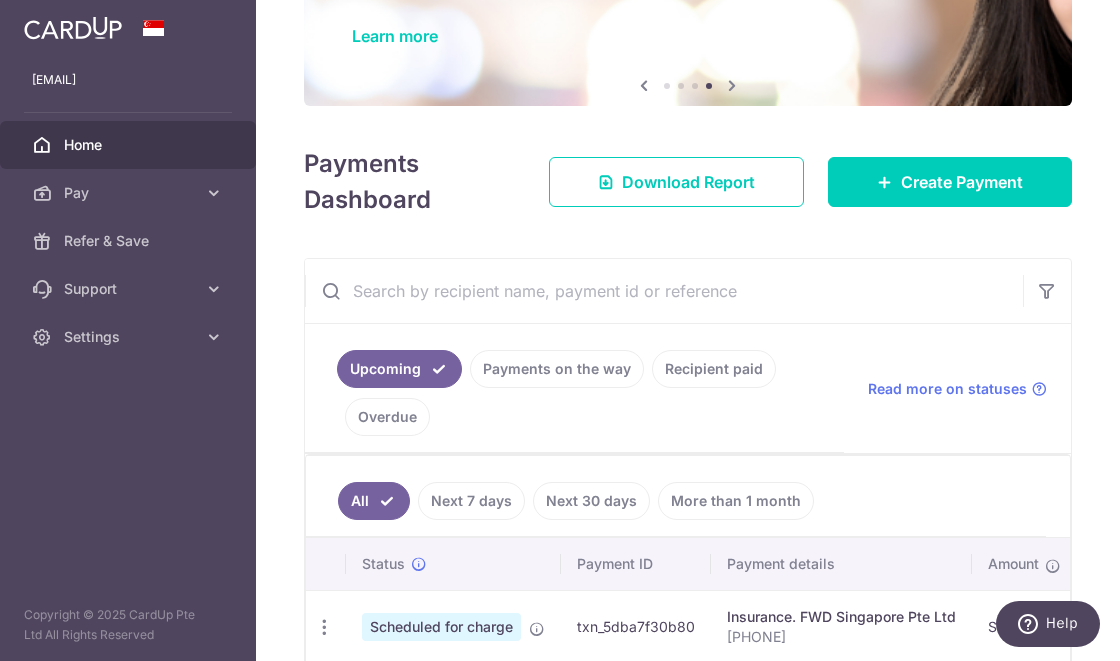click on "Recipient paid" at bounding box center (714, 369) 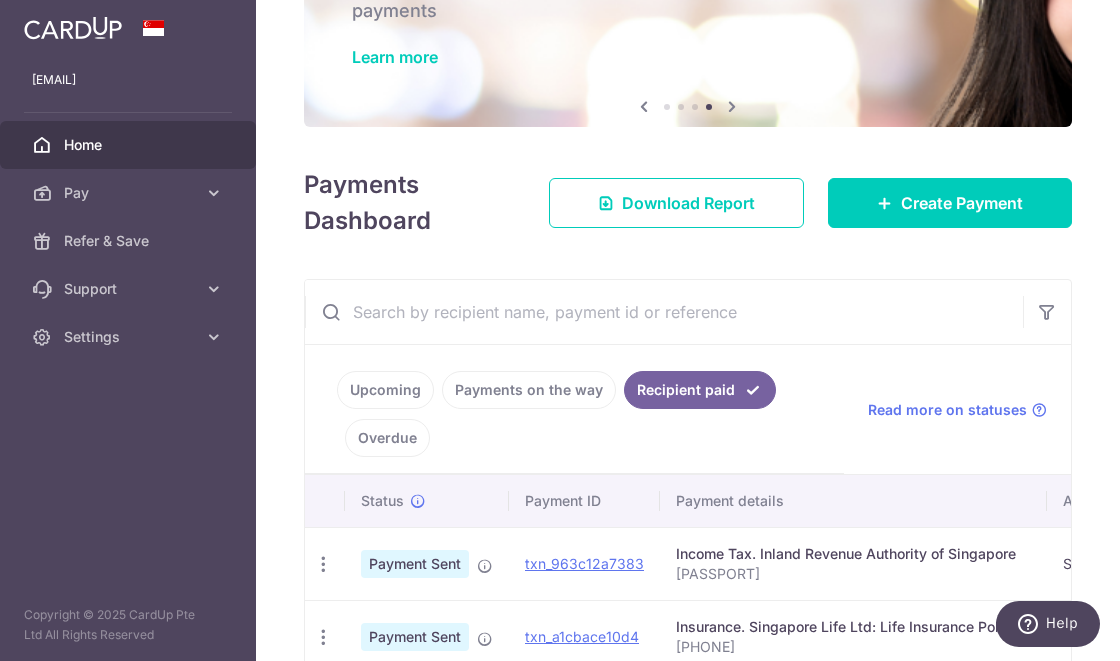 scroll, scrollTop: 163, scrollLeft: 0, axis: vertical 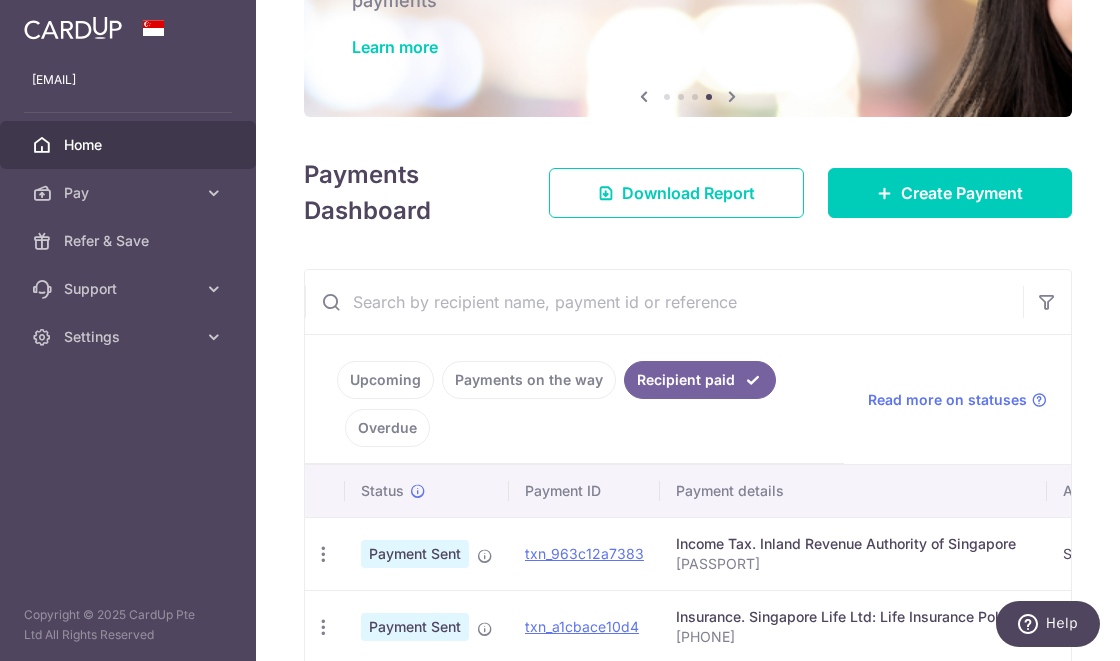 click on "Upcoming" at bounding box center [385, 380] 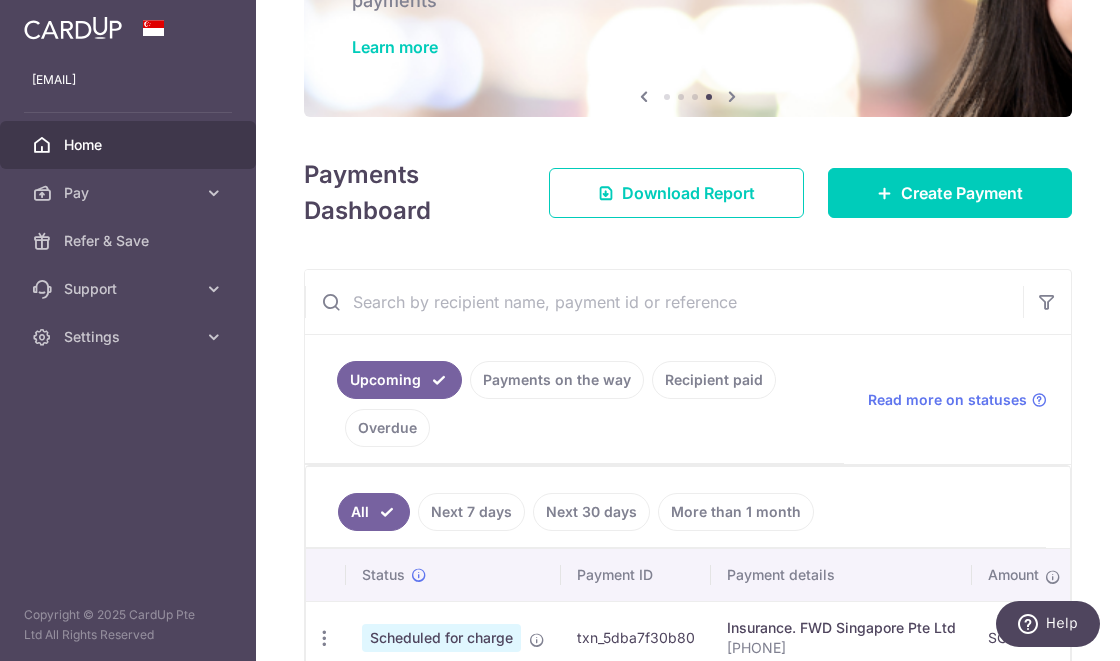 scroll, scrollTop: 174, scrollLeft: 0, axis: vertical 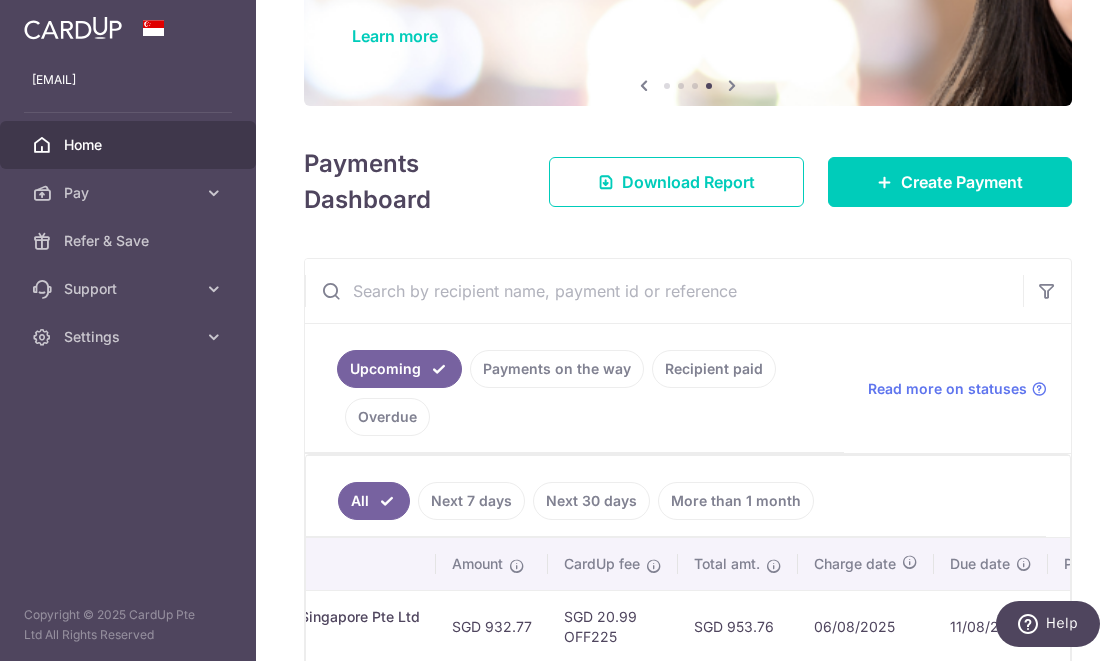 click on "Payments on the way" at bounding box center [557, 369] 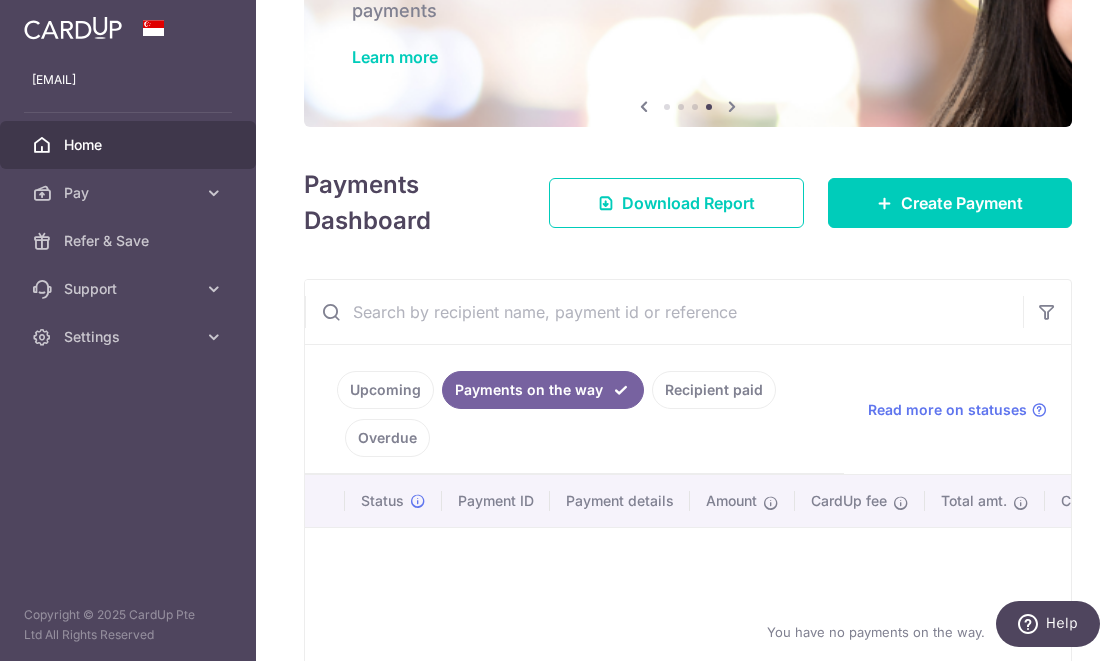 scroll, scrollTop: 174, scrollLeft: 0, axis: vertical 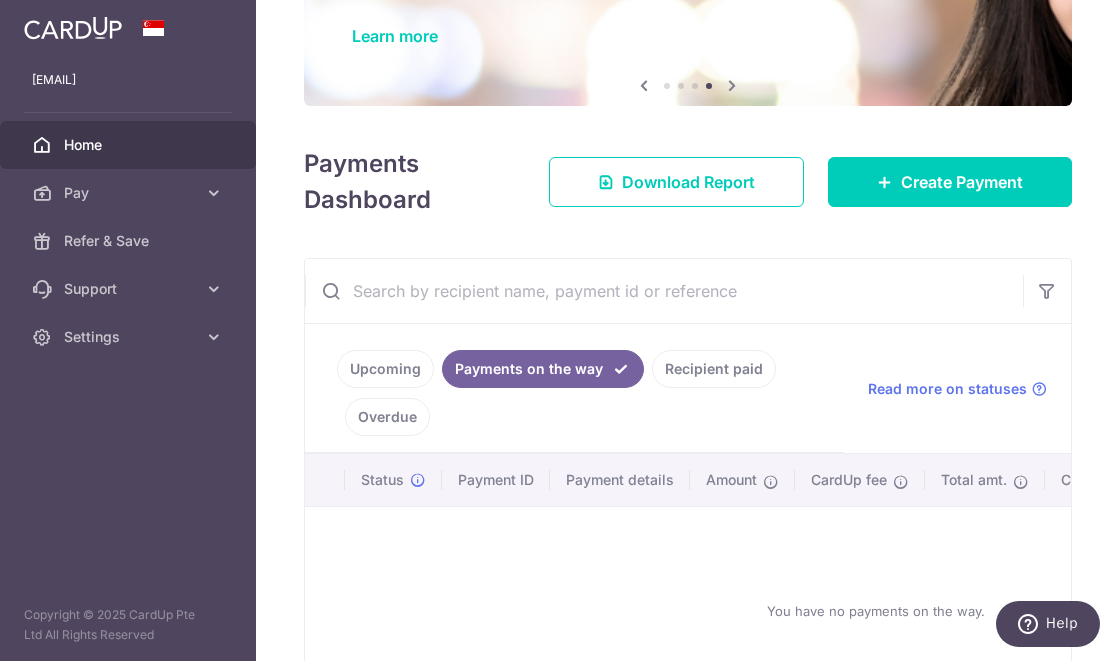 click on "Upcoming" at bounding box center (385, 369) 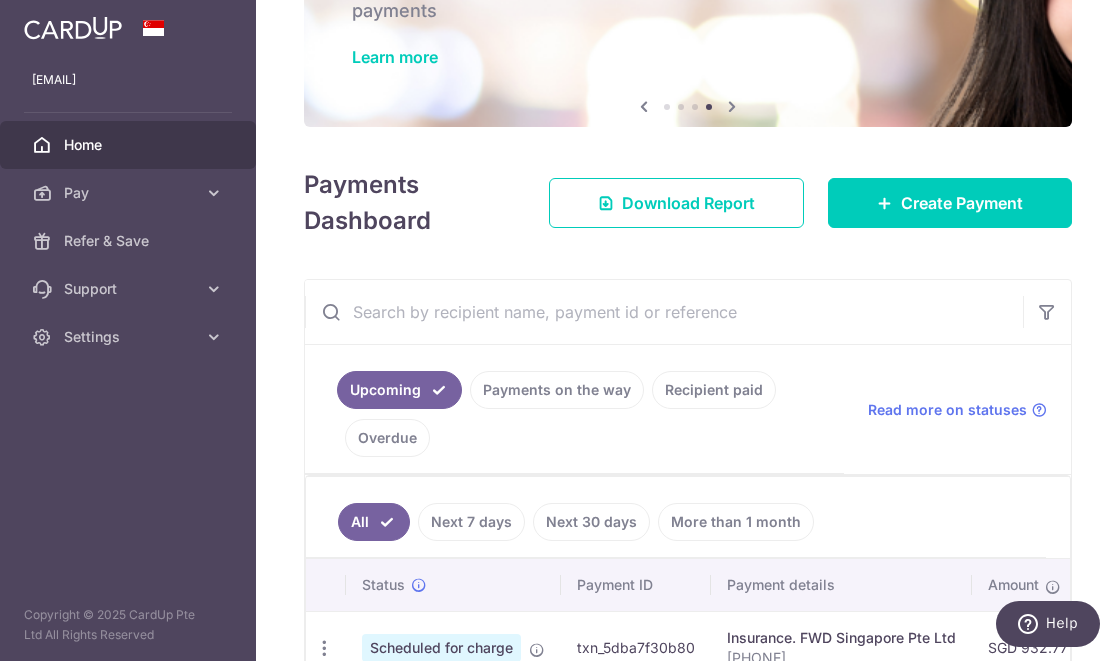 scroll, scrollTop: 174, scrollLeft: 0, axis: vertical 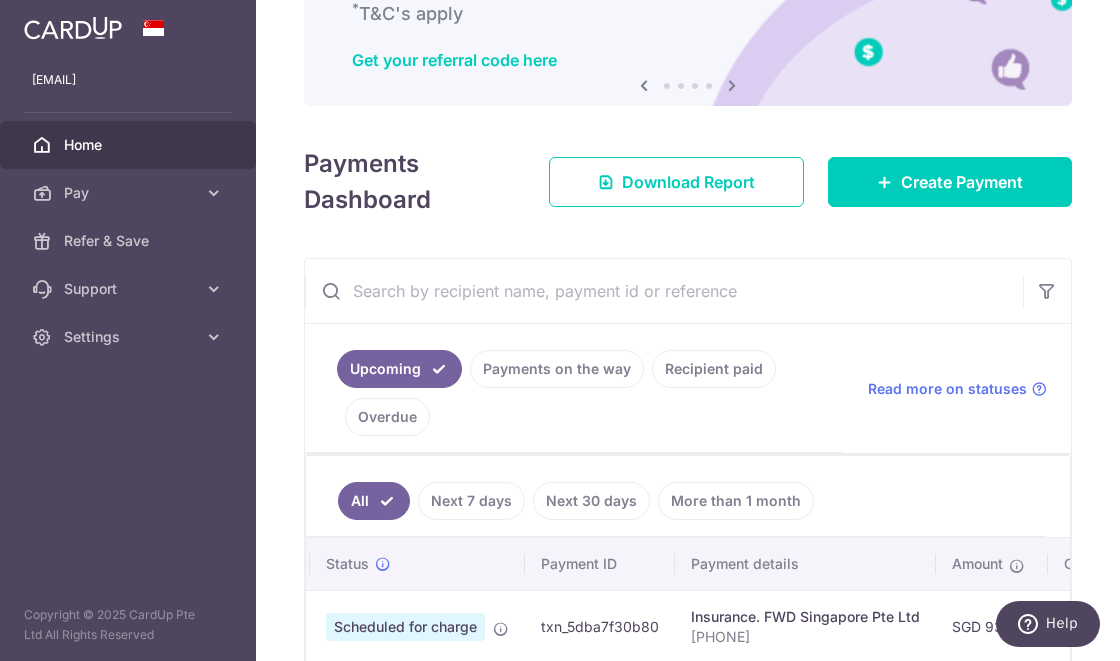 click on "Payment ID" at bounding box center (600, 564) 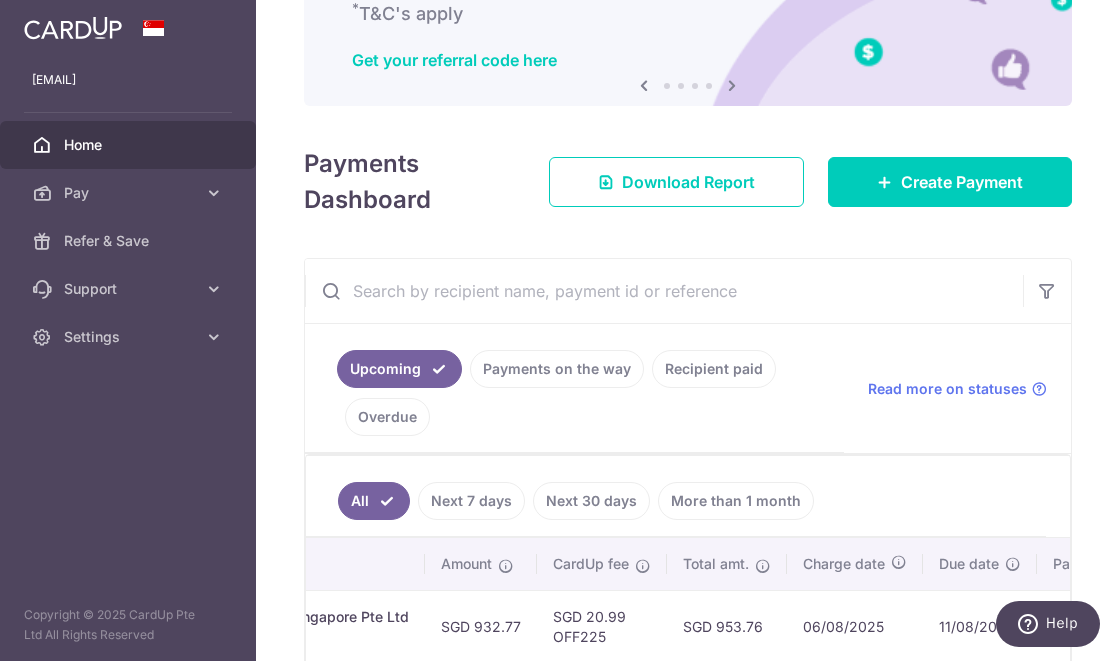 scroll, scrollTop: 0, scrollLeft: 663, axis: horizontal 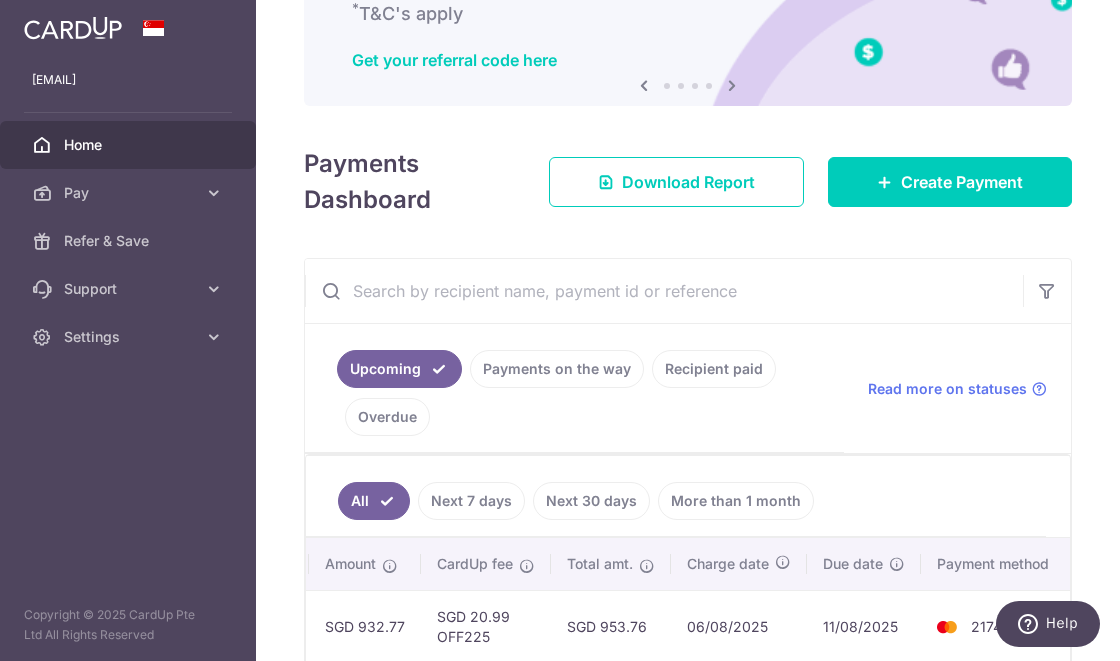 click at bounding box center (783, 562) 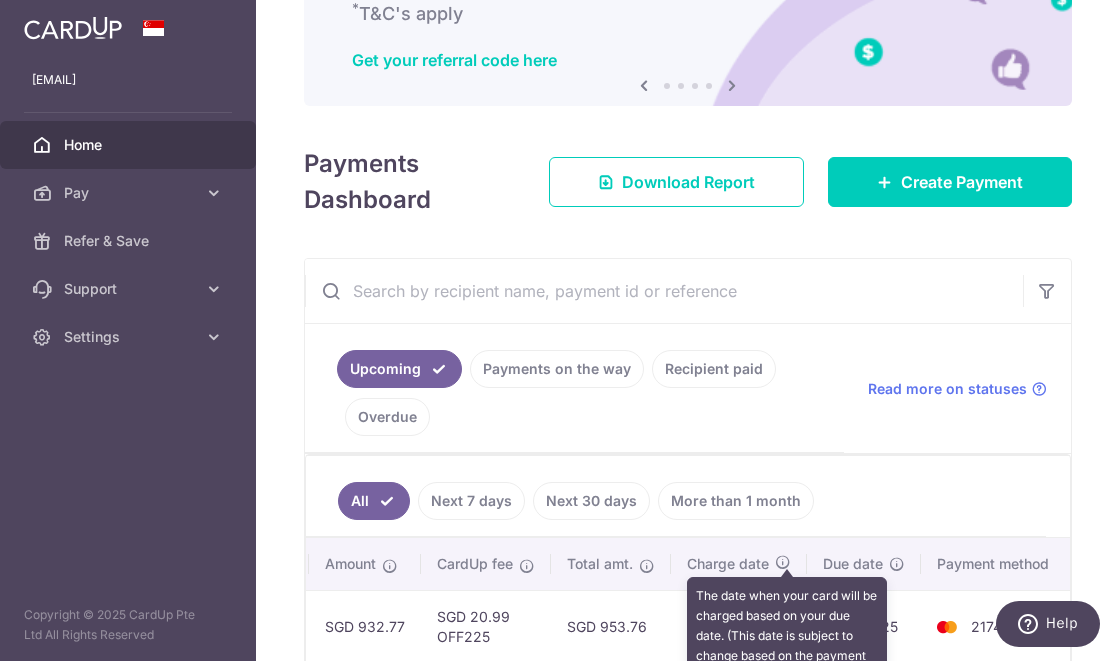 click on "Total amt." at bounding box center [611, 564] 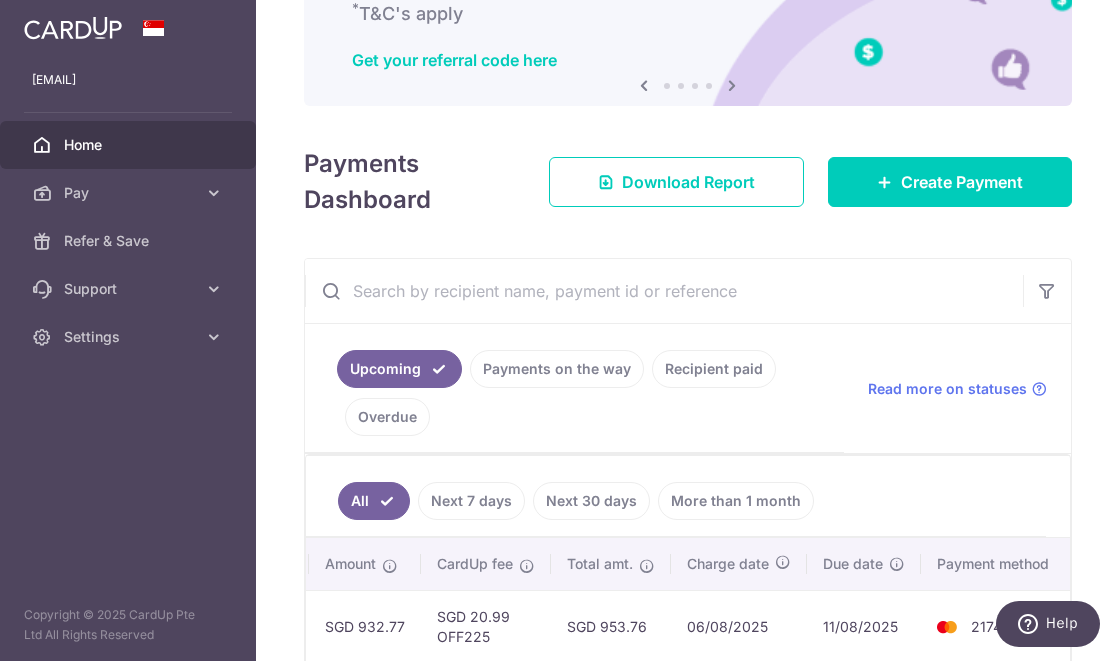 click on "Pay" at bounding box center [128, 193] 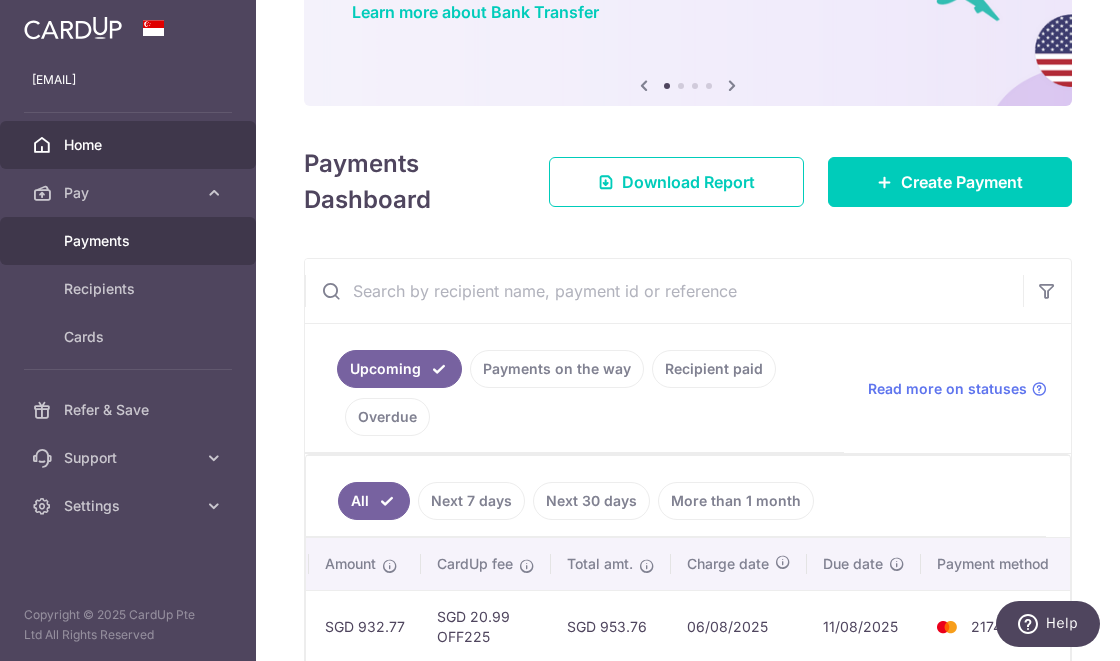 click on "Payments" at bounding box center (130, 241) 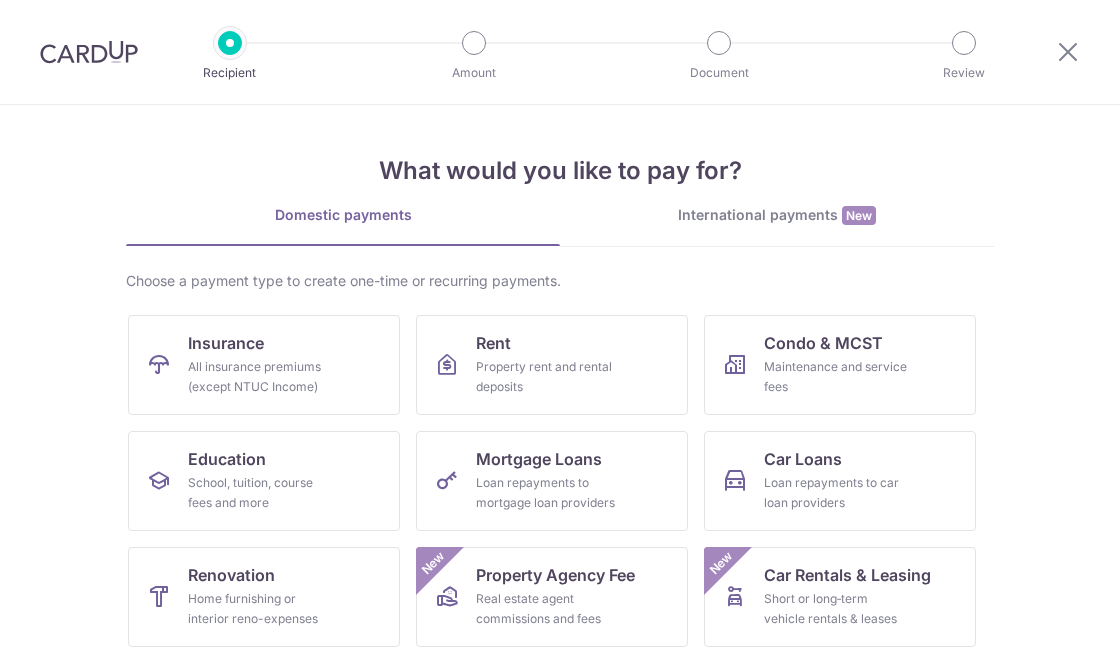 scroll, scrollTop: 0, scrollLeft: 0, axis: both 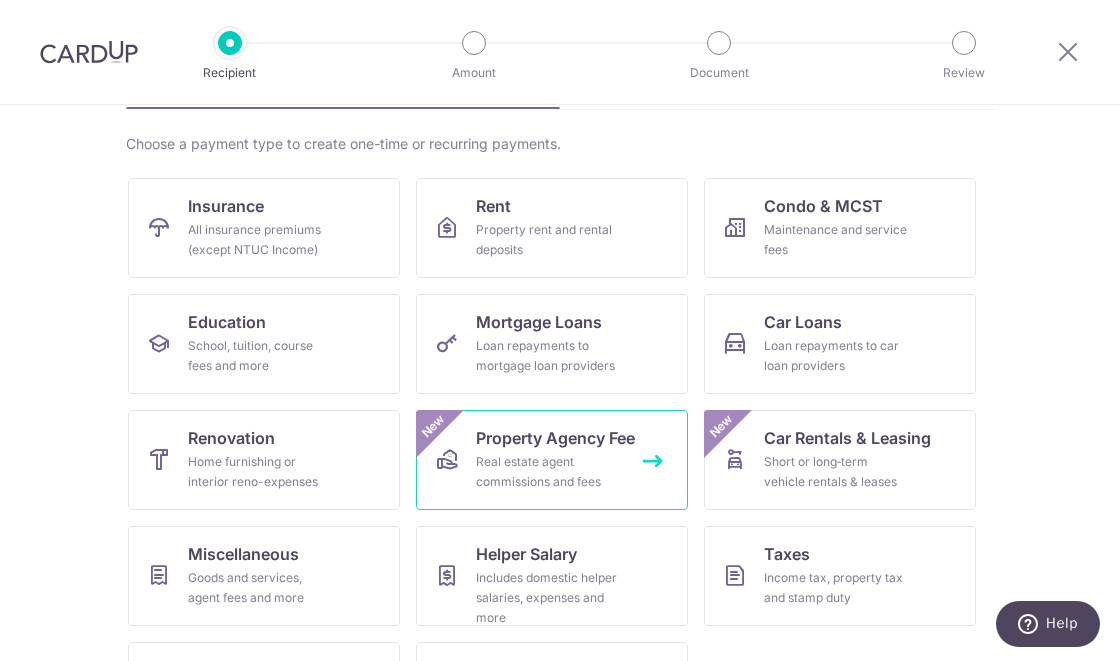 click on "New" at bounding box center (440, 434) 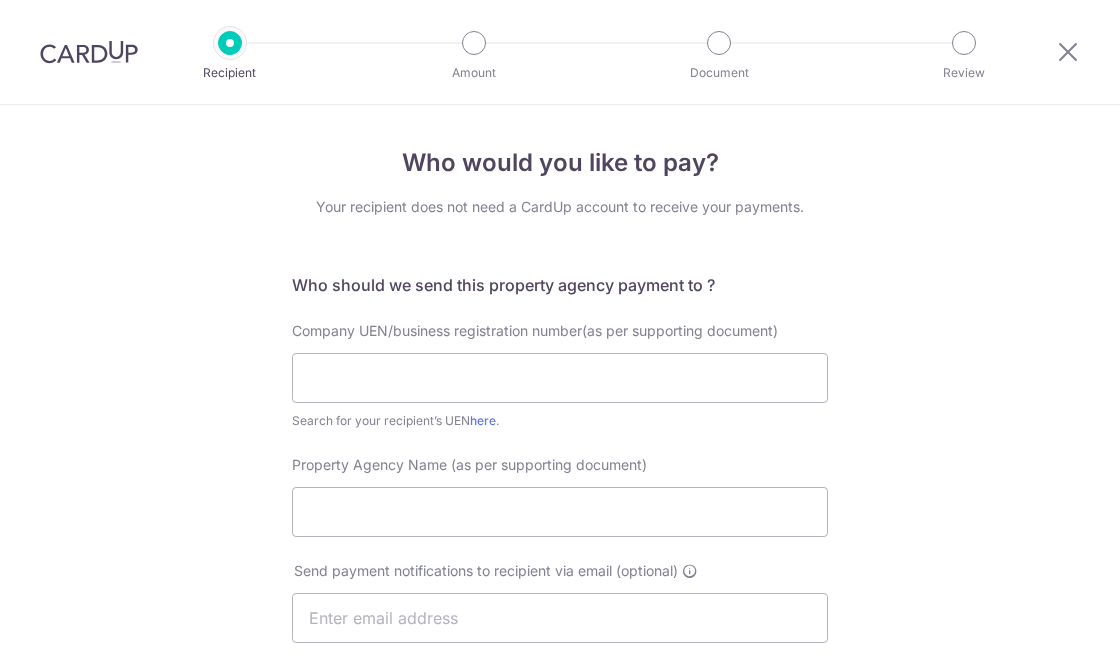 scroll, scrollTop: 0, scrollLeft: 0, axis: both 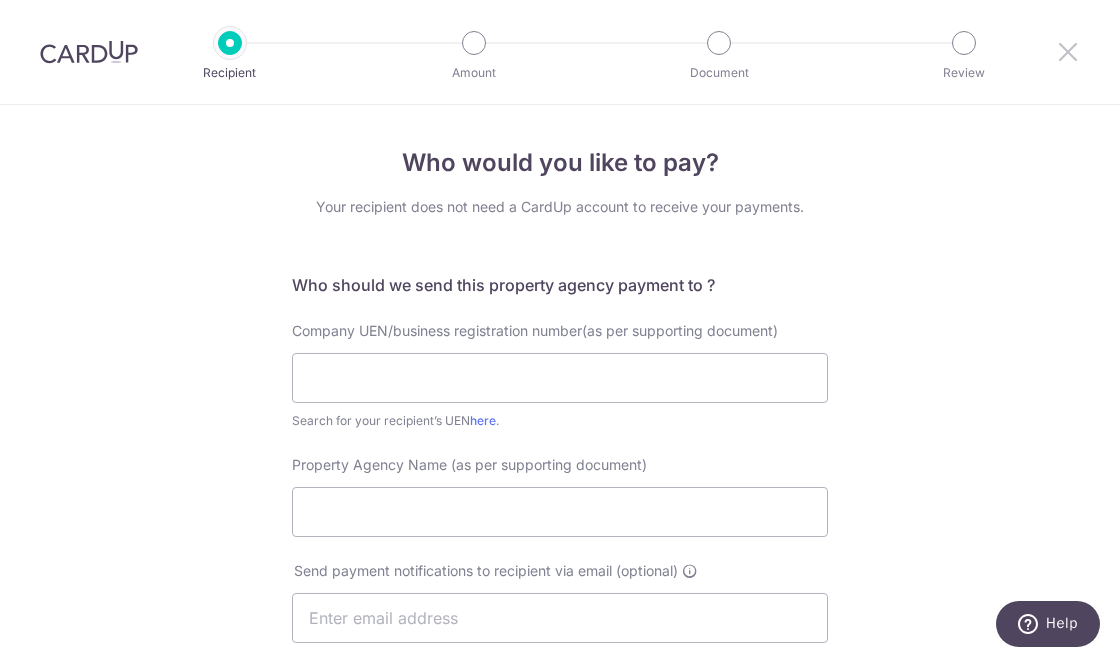 click at bounding box center [1068, 51] 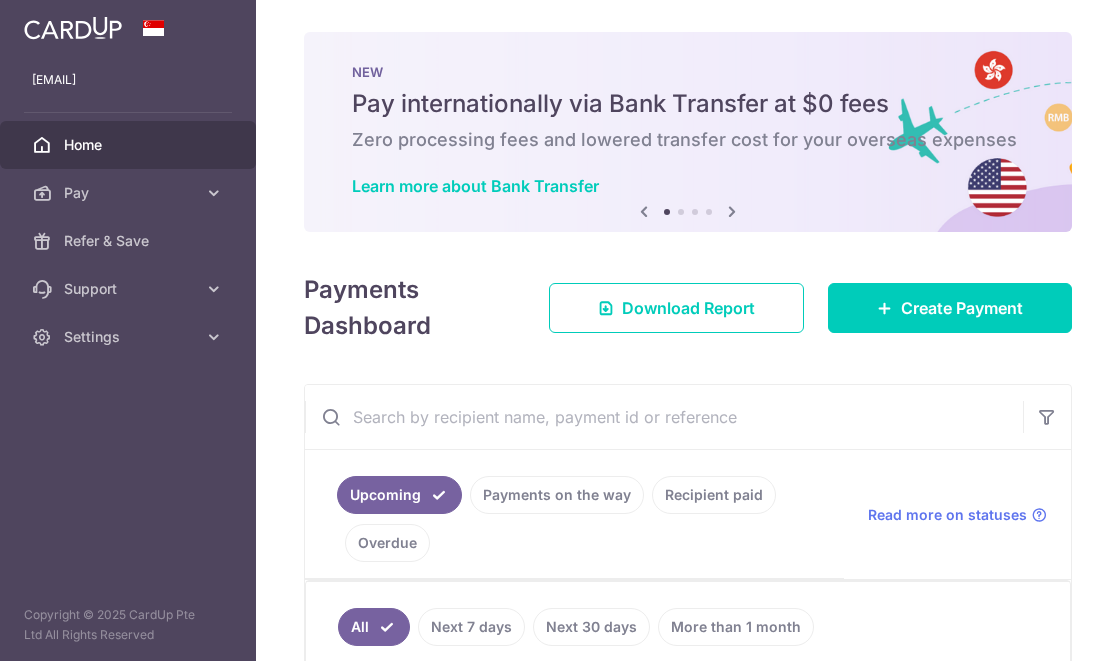 scroll, scrollTop: 0, scrollLeft: 0, axis: both 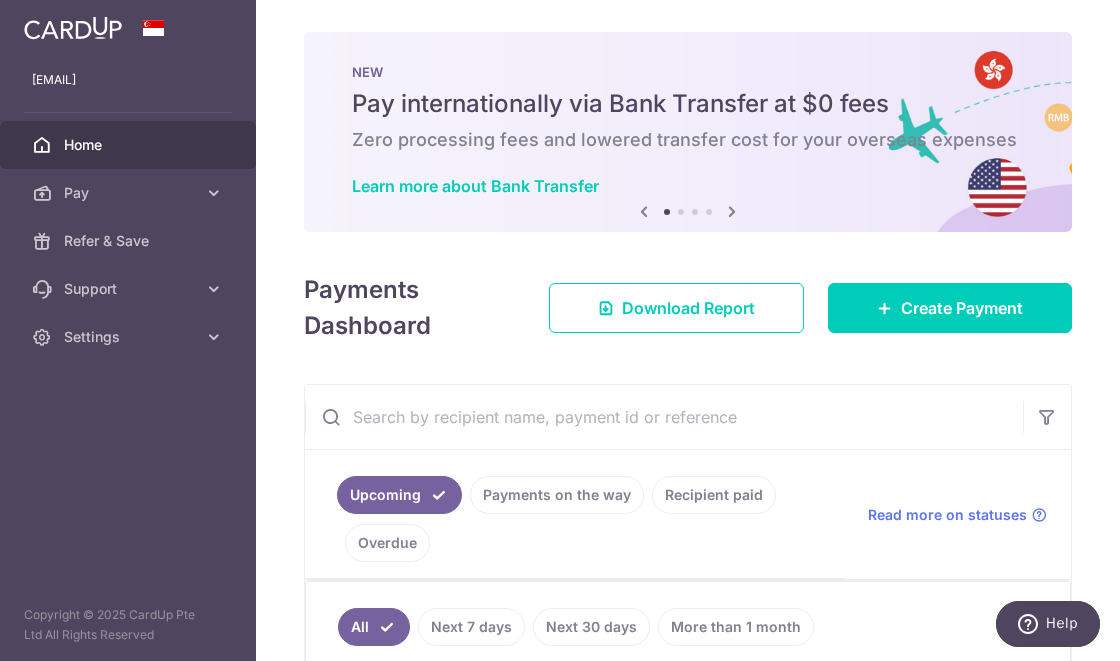 click on "Pay" at bounding box center [130, 193] 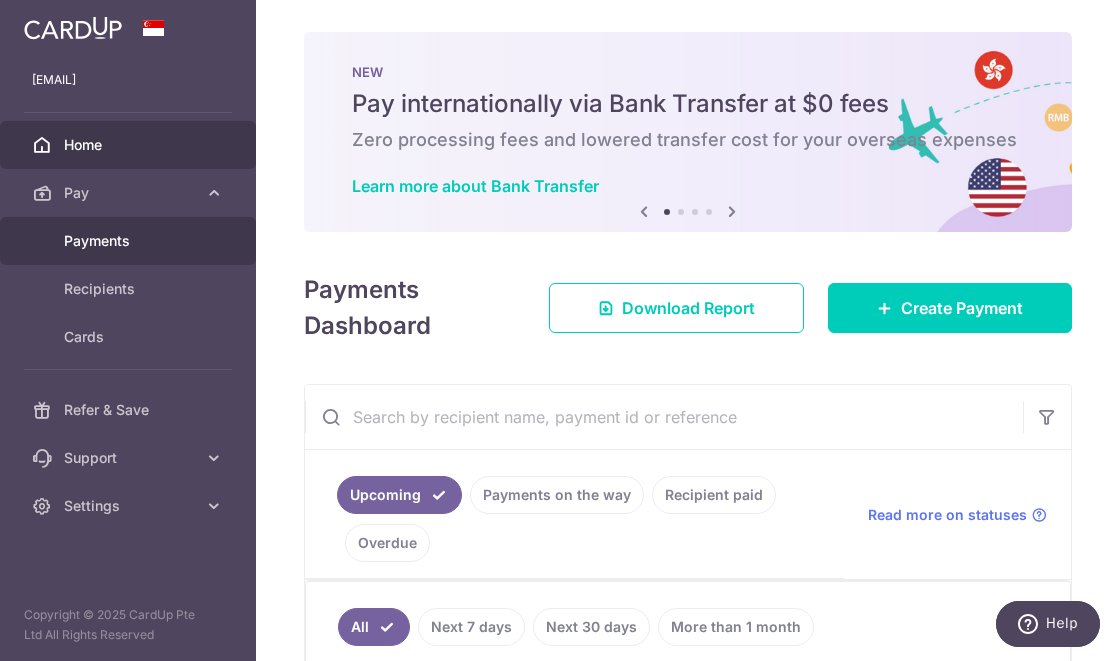 click on "Payments" at bounding box center (130, 241) 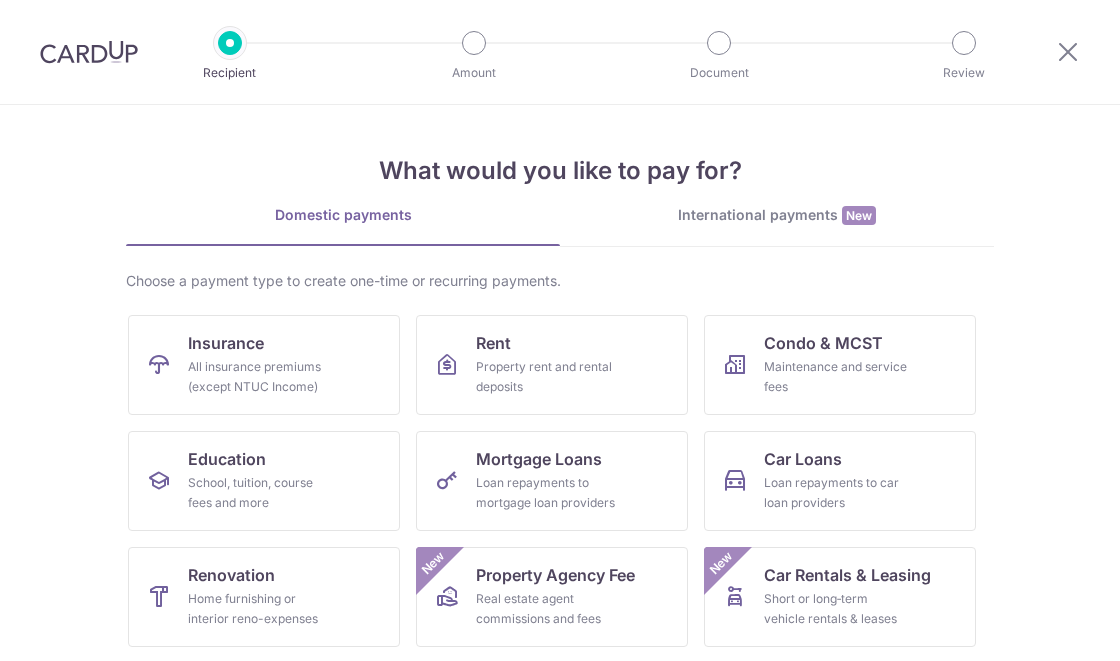 scroll, scrollTop: 0, scrollLeft: 0, axis: both 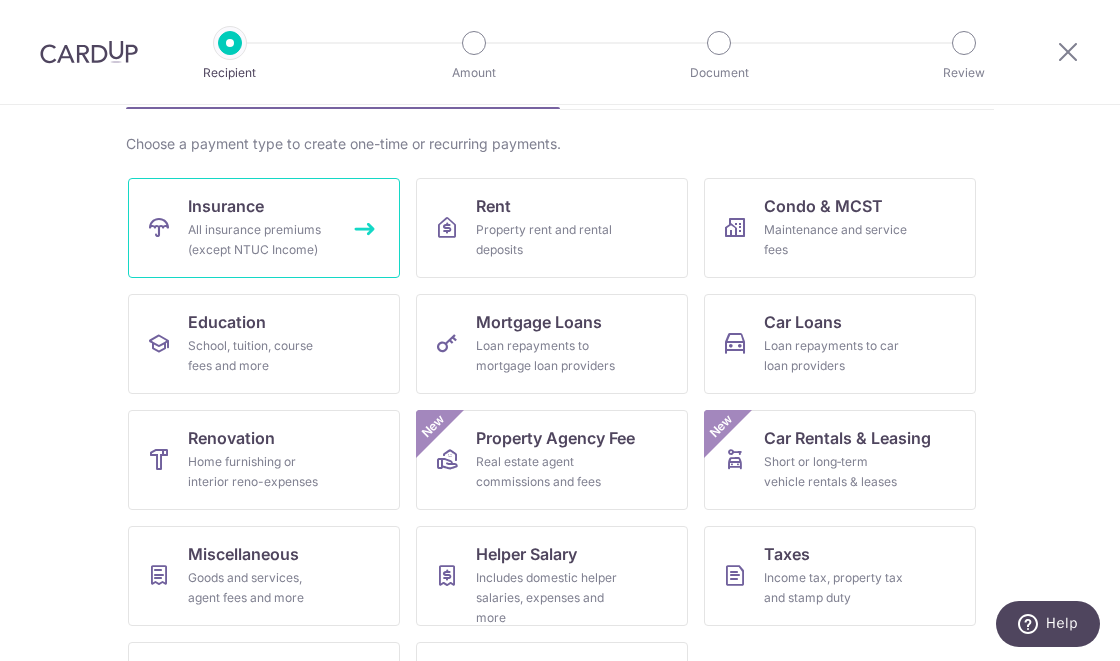 click on "Insurance All insurance premiums (except NTUC Income)" at bounding box center [264, 228] 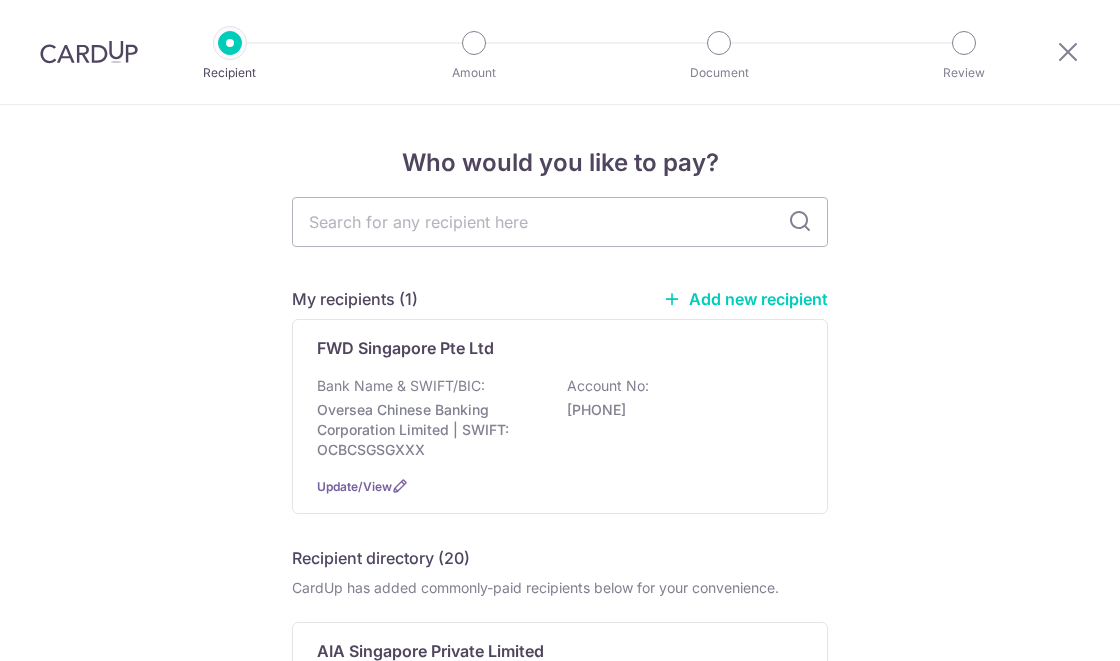 scroll, scrollTop: 0, scrollLeft: 0, axis: both 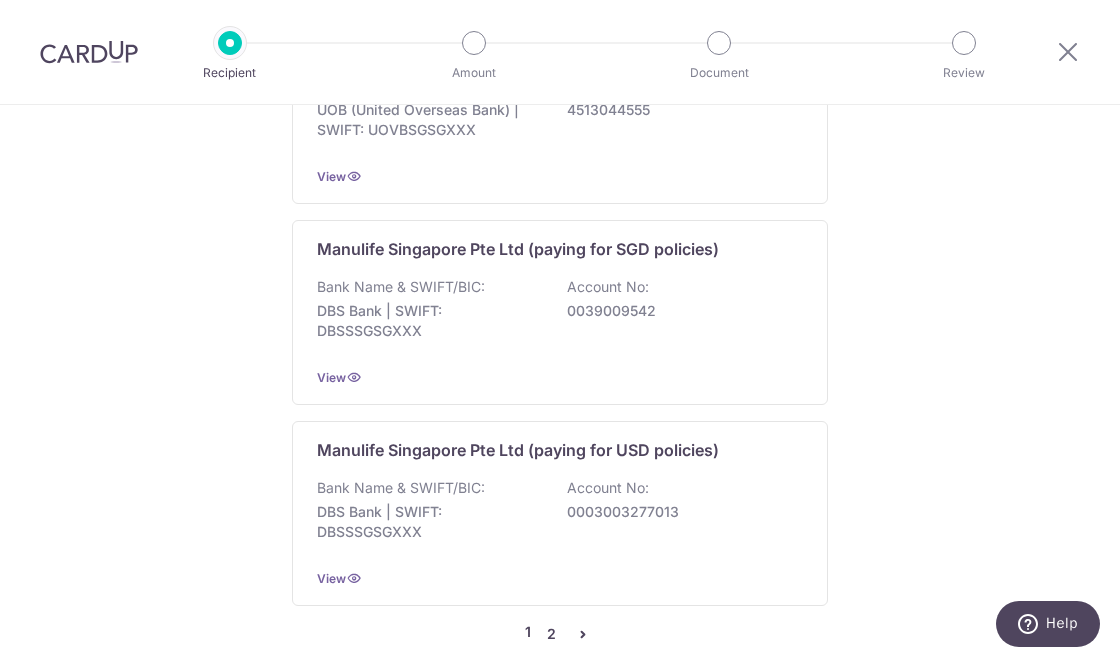 click on "2" at bounding box center (551, 634) 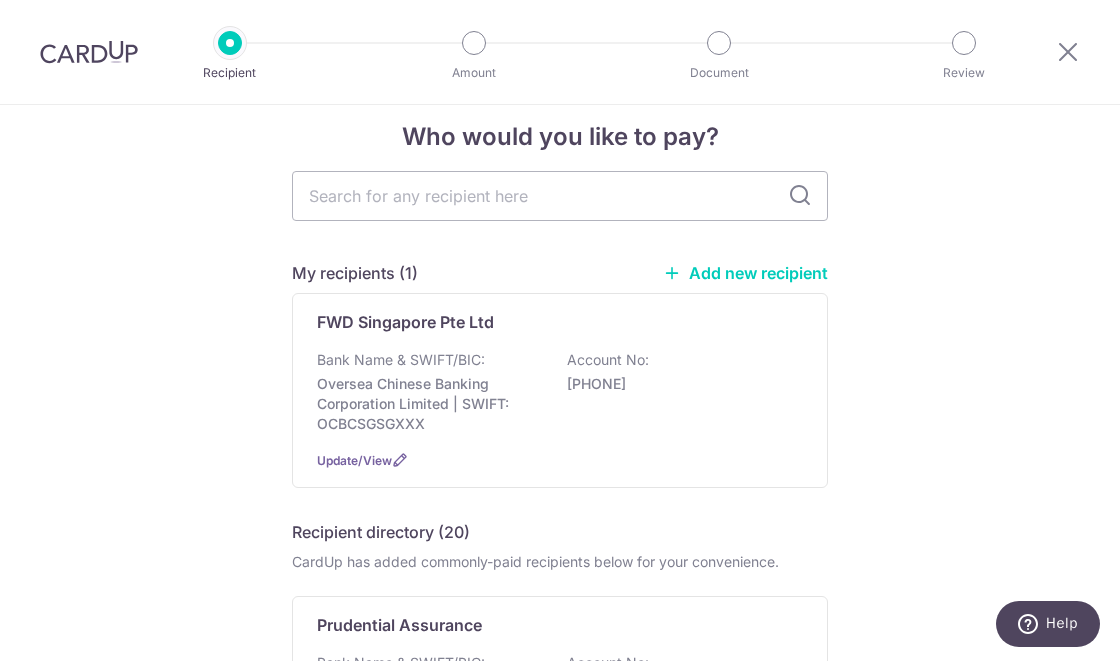 scroll, scrollTop: 0, scrollLeft: 0, axis: both 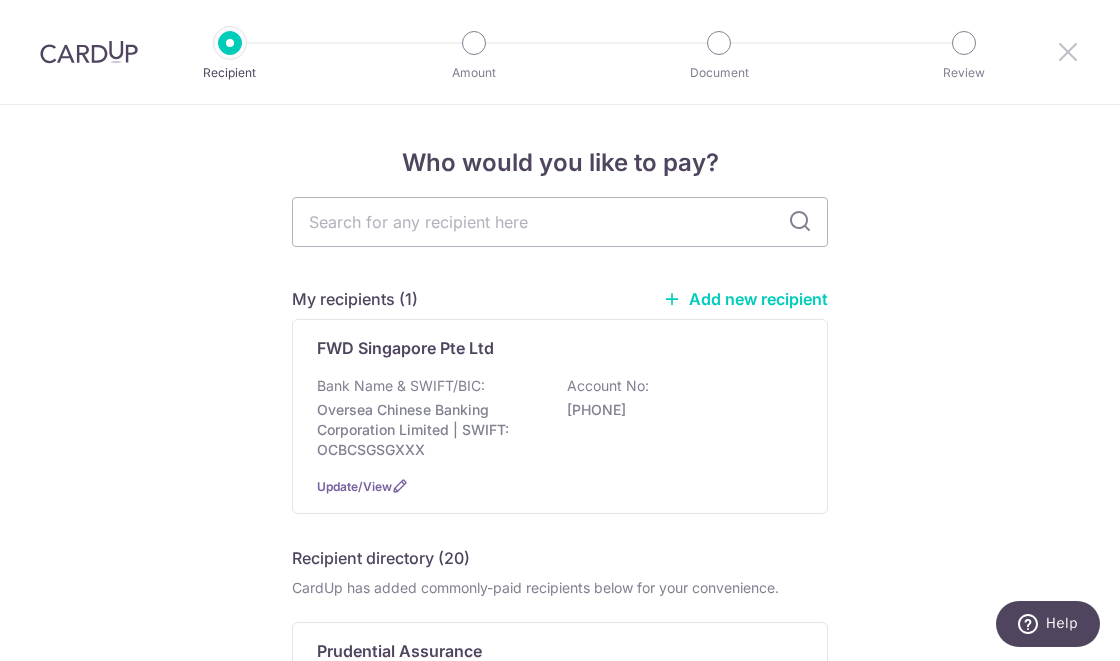 click at bounding box center (1068, 51) 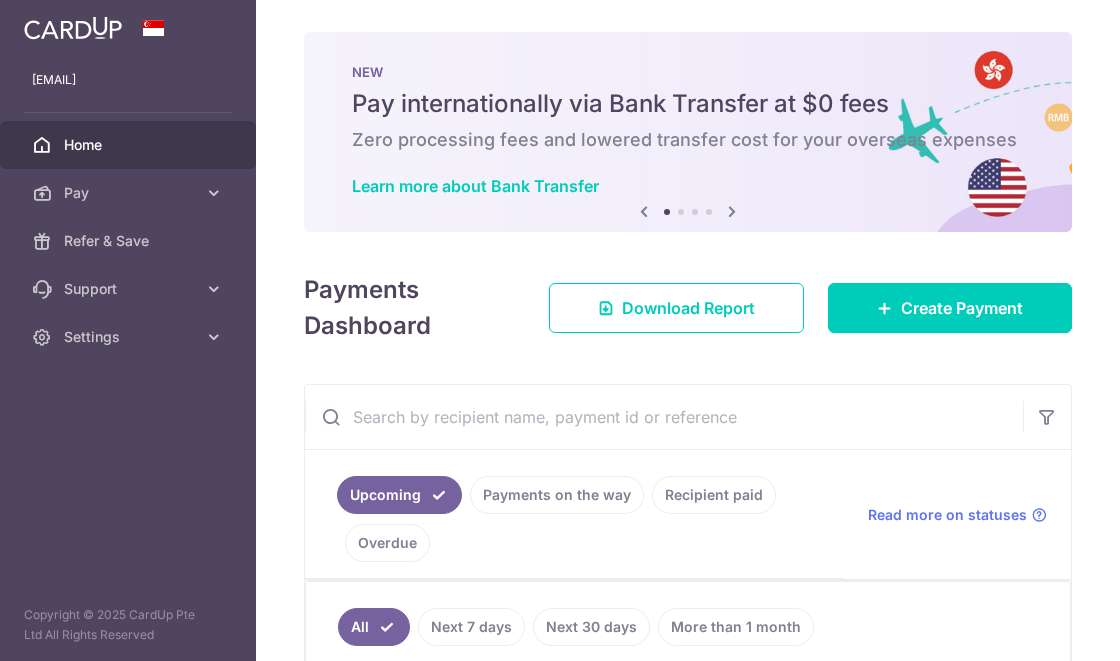 scroll, scrollTop: 0, scrollLeft: 0, axis: both 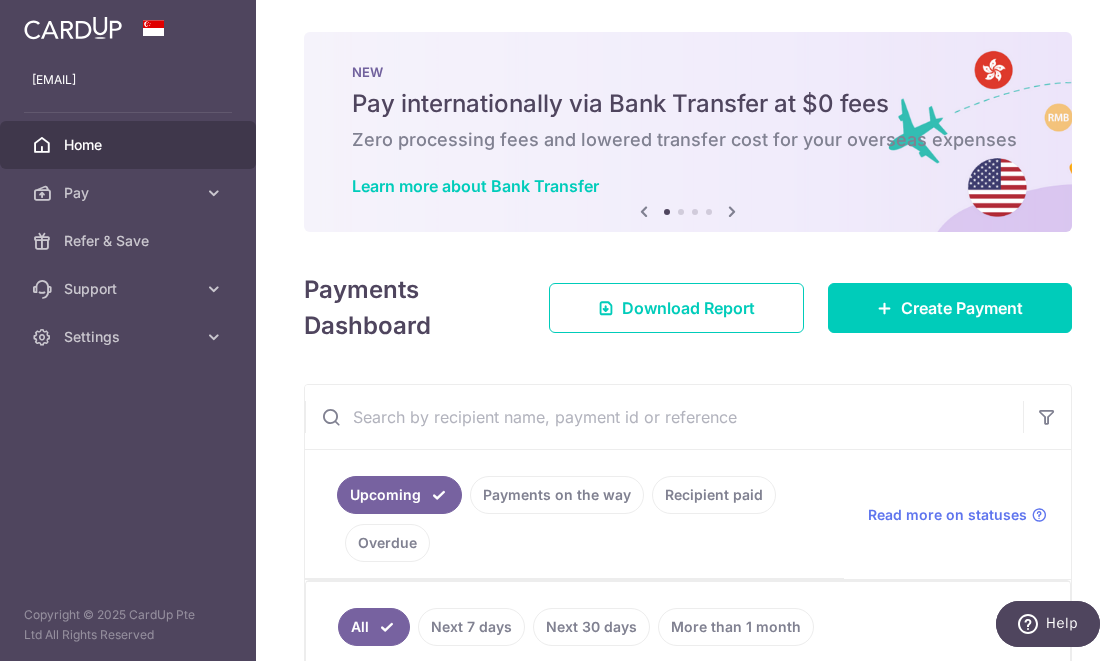 click on "Pay" at bounding box center [128, 193] 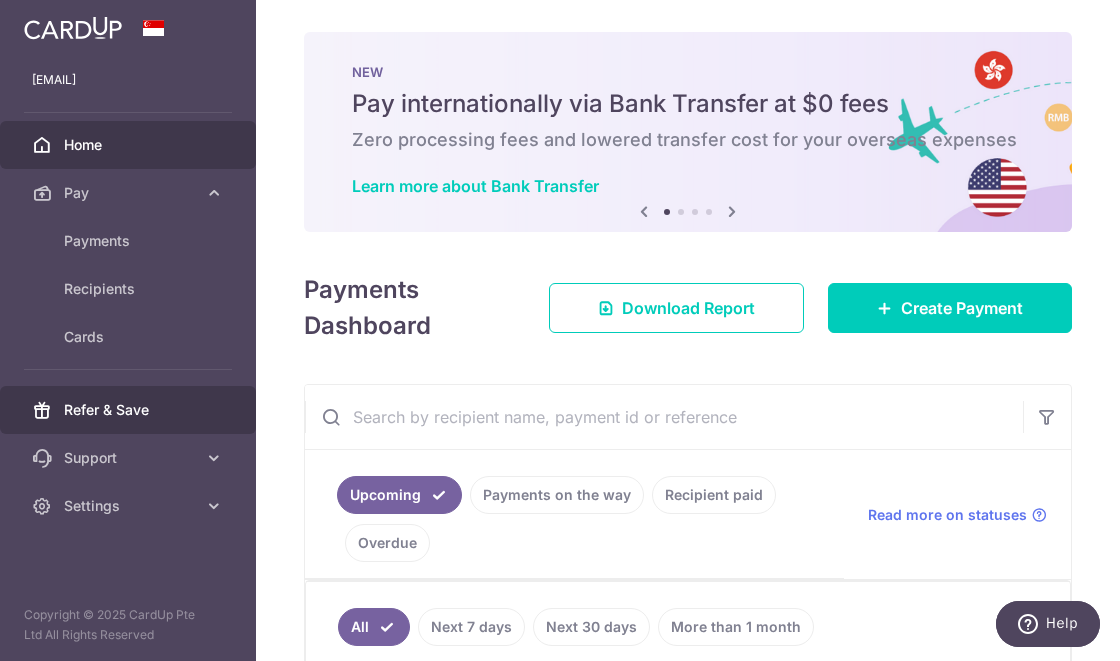 click on "Refer & Save" at bounding box center (130, 410) 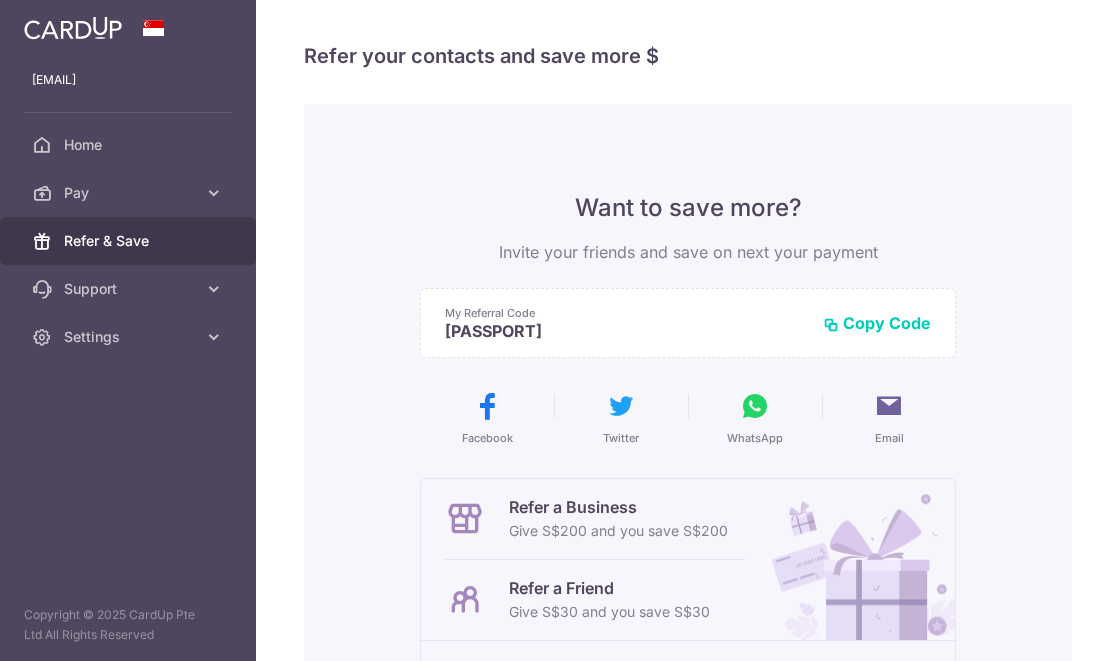 scroll, scrollTop: 0, scrollLeft: 0, axis: both 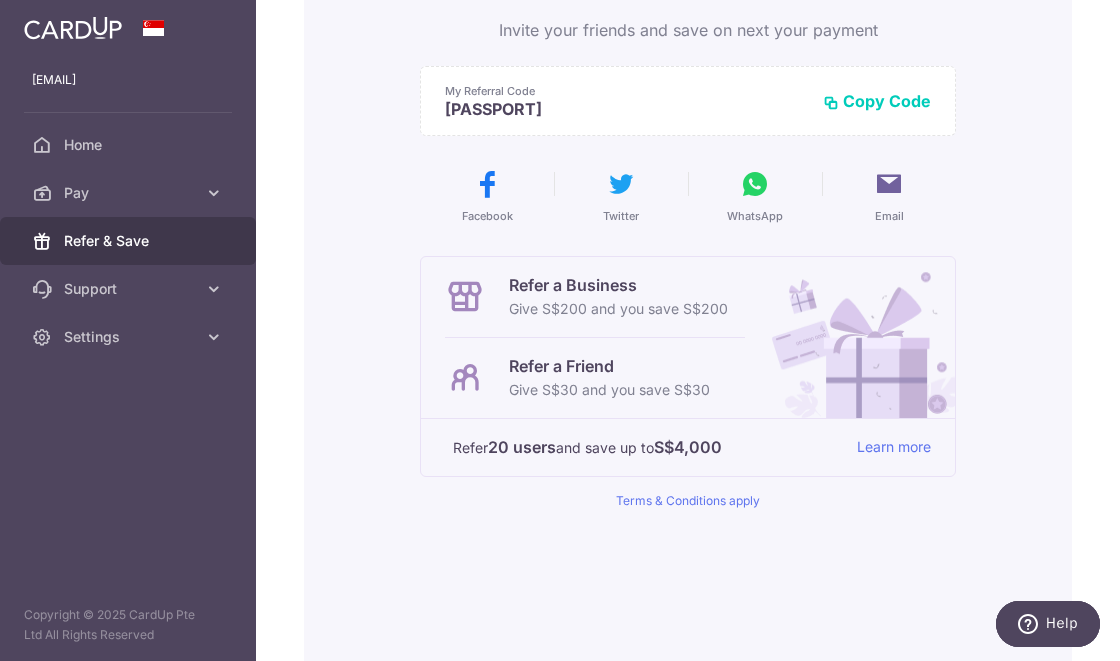 click on "Pay" at bounding box center (128, 193) 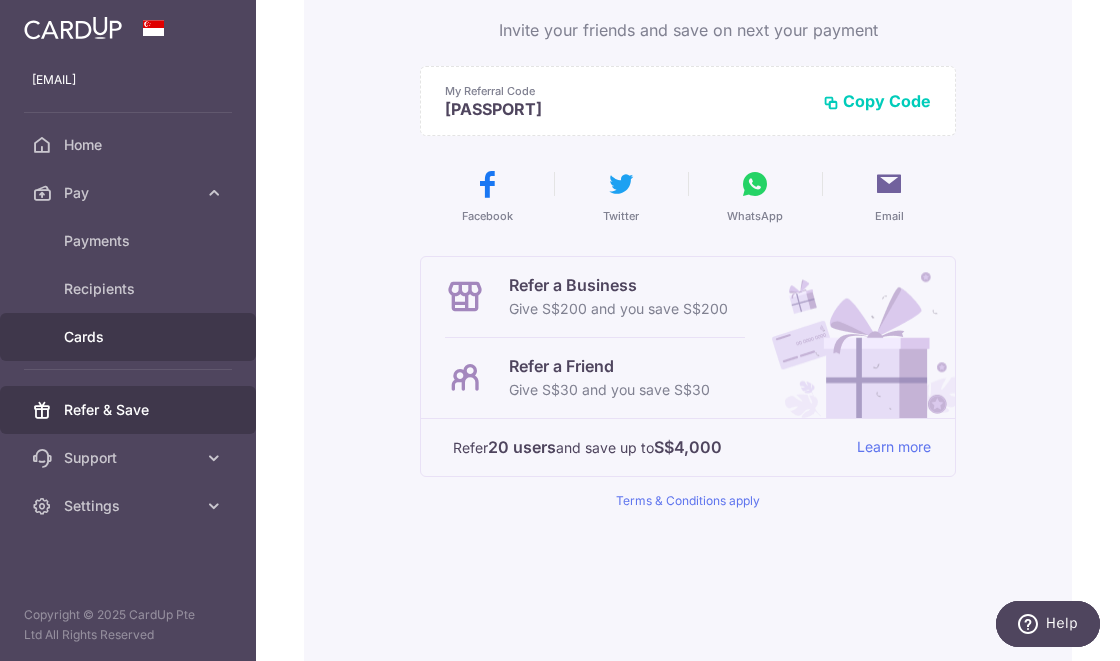 click on "Cards" at bounding box center (128, 337) 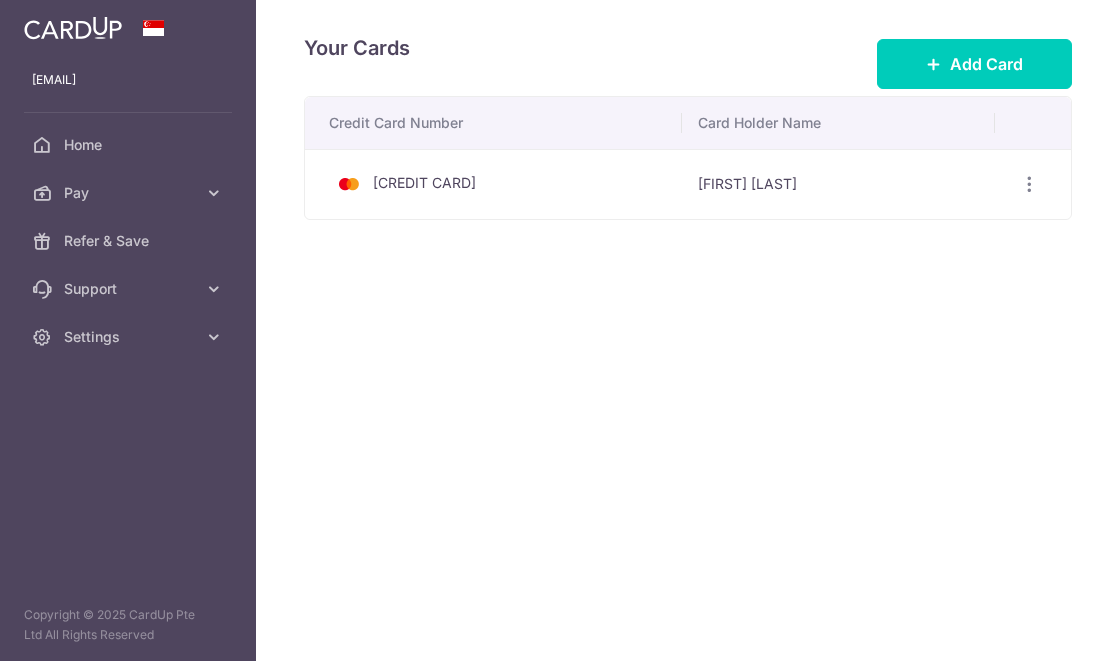 scroll, scrollTop: 0, scrollLeft: 0, axis: both 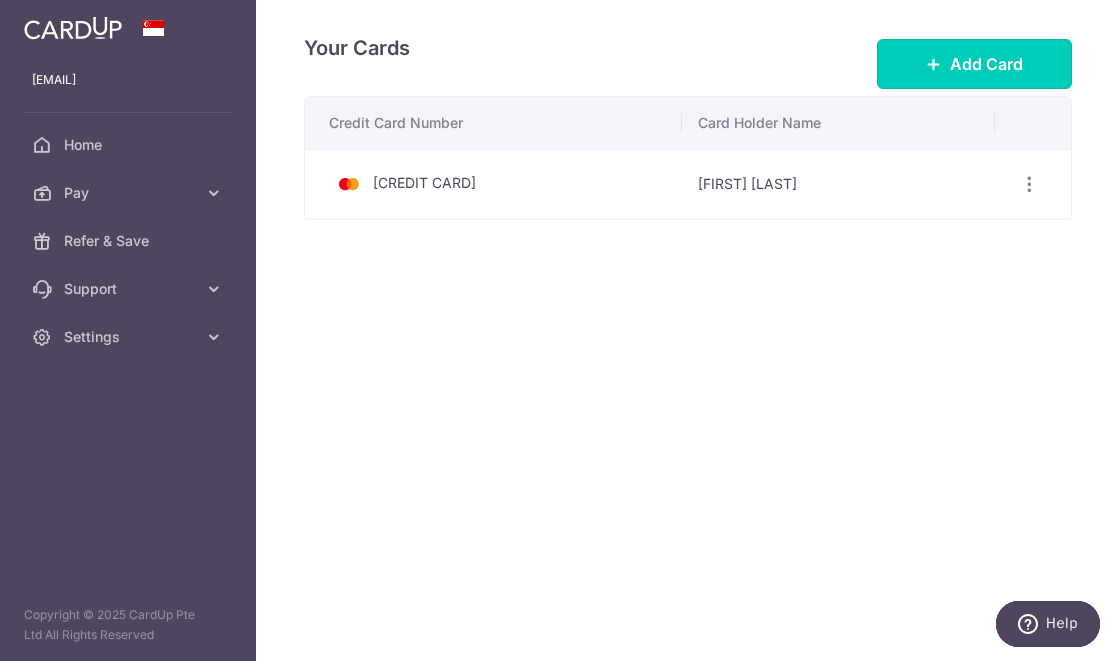 click on "Add Card" at bounding box center [974, 64] 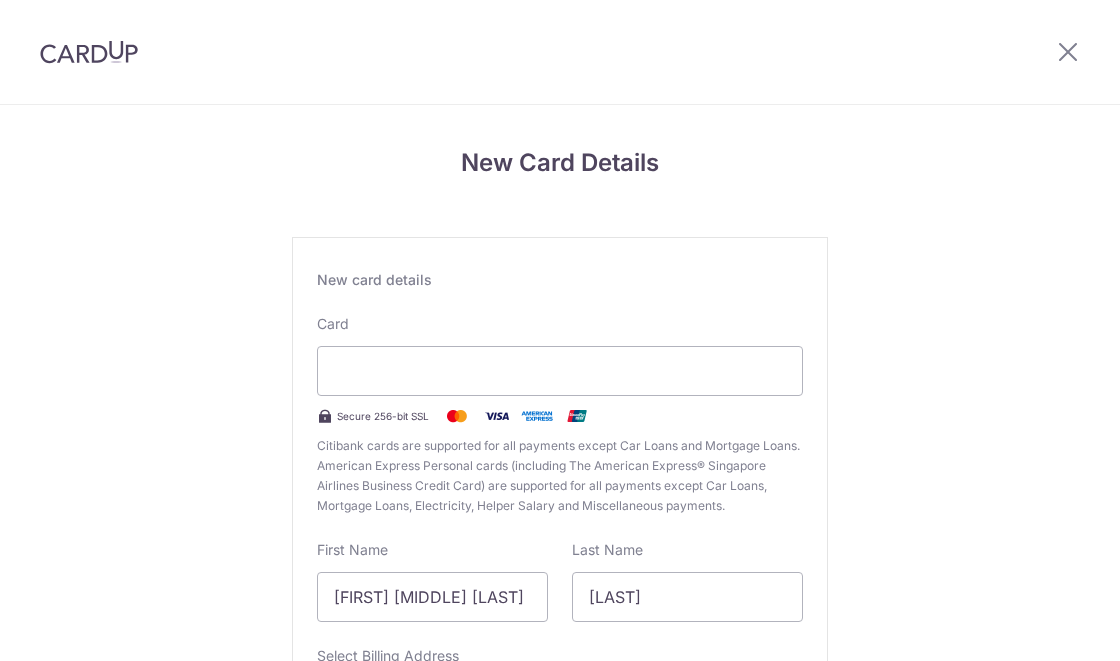 scroll, scrollTop: 0, scrollLeft: 0, axis: both 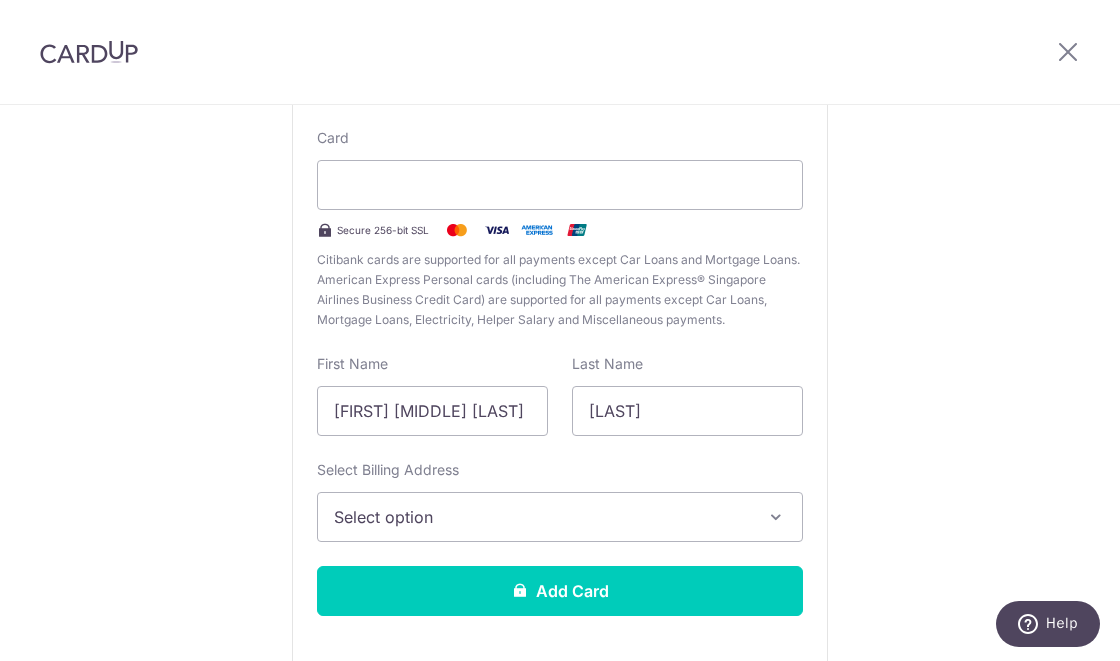 click at bounding box center [1068, 51] 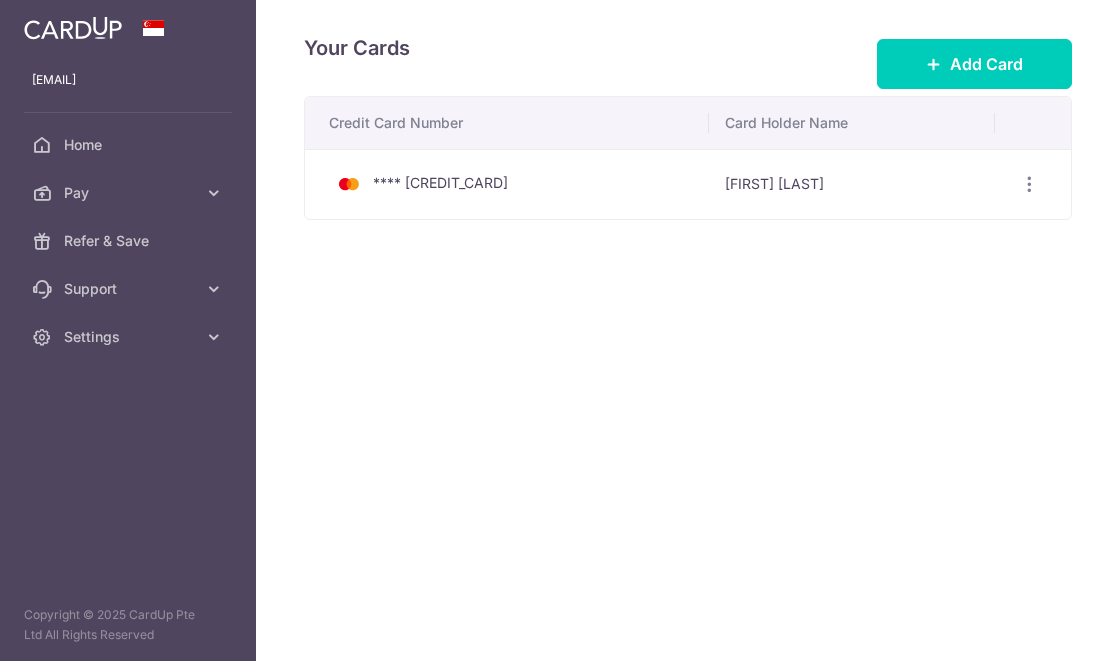 scroll, scrollTop: 0, scrollLeft: 0, axis: both 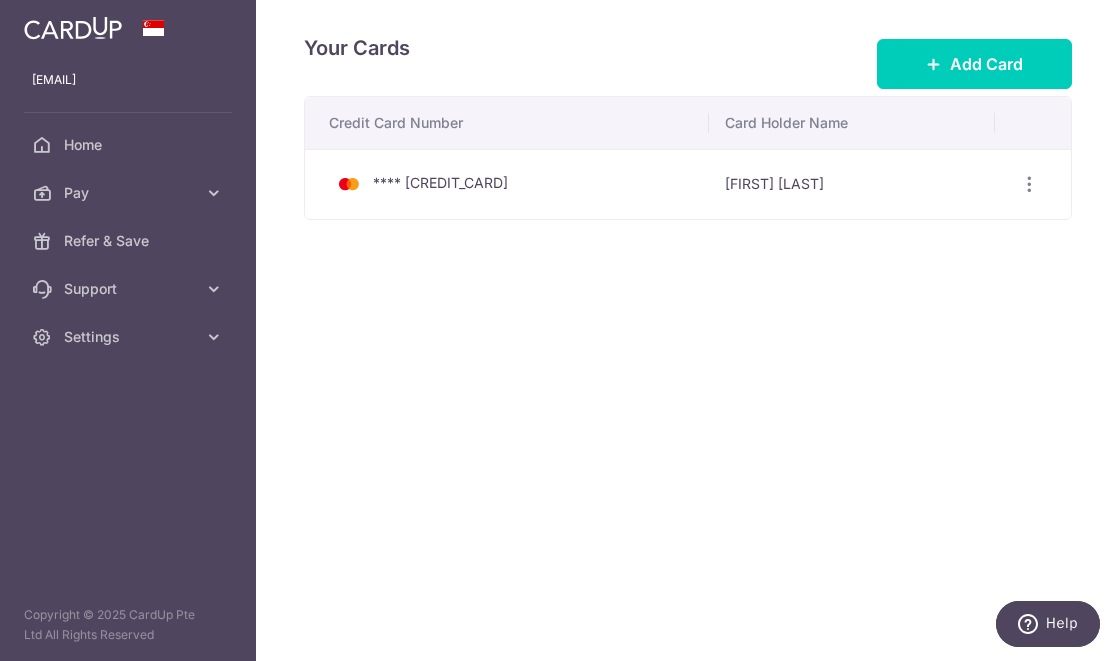 click on "Support" at bounding box center (130, 289) 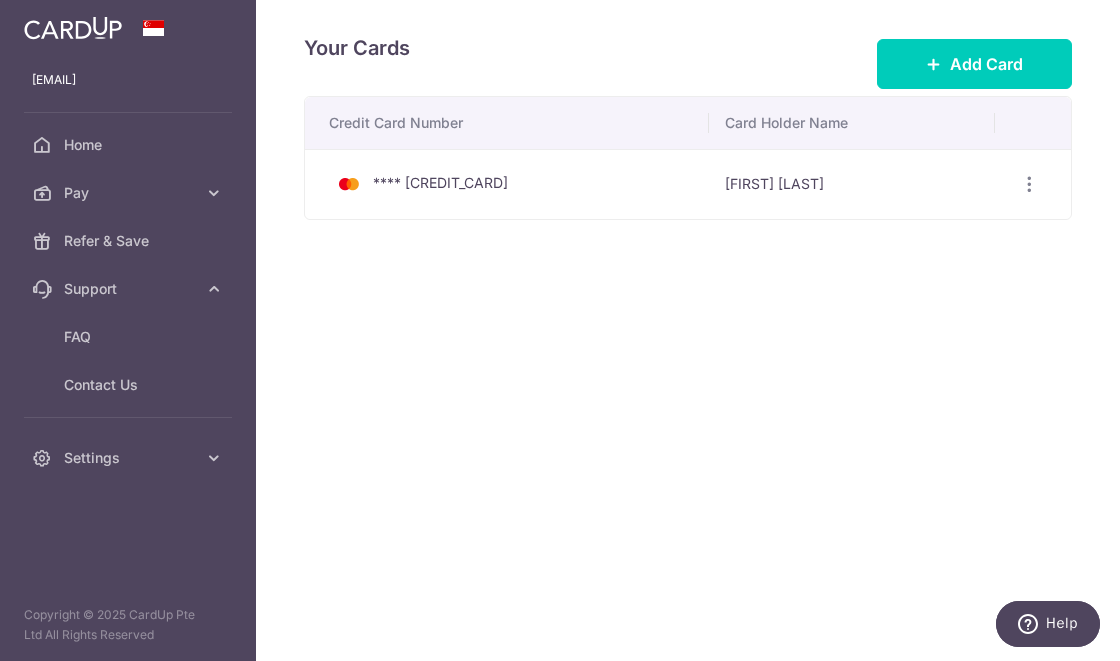 click on "Pay" at bounding box center [130, 193] 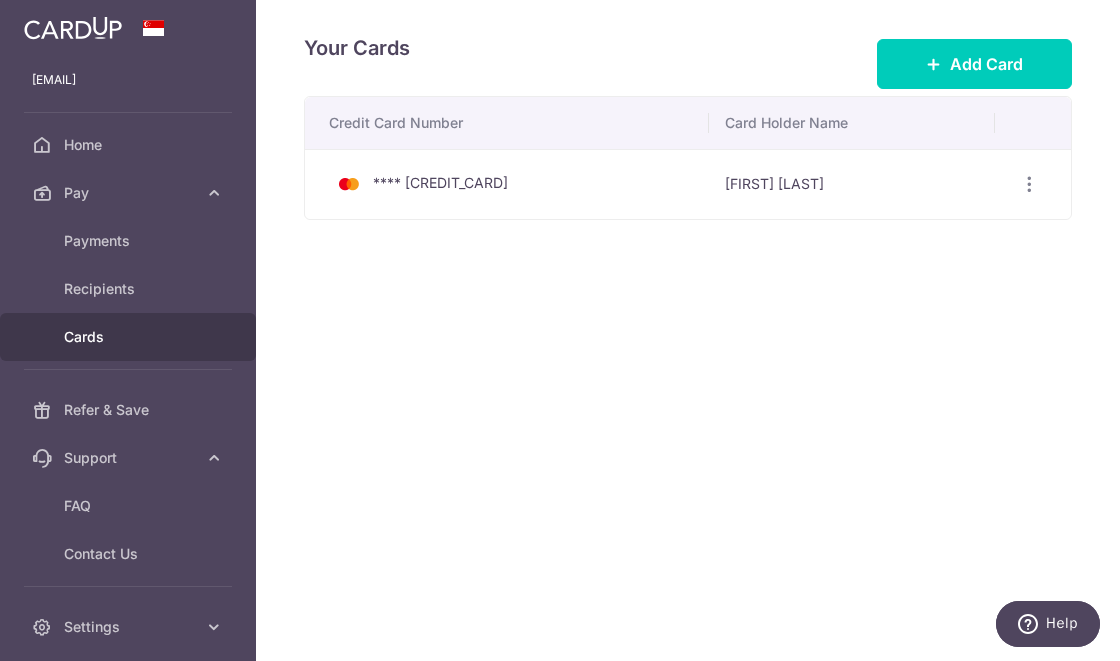 click on "Payments" at bounding box center [128, 241] 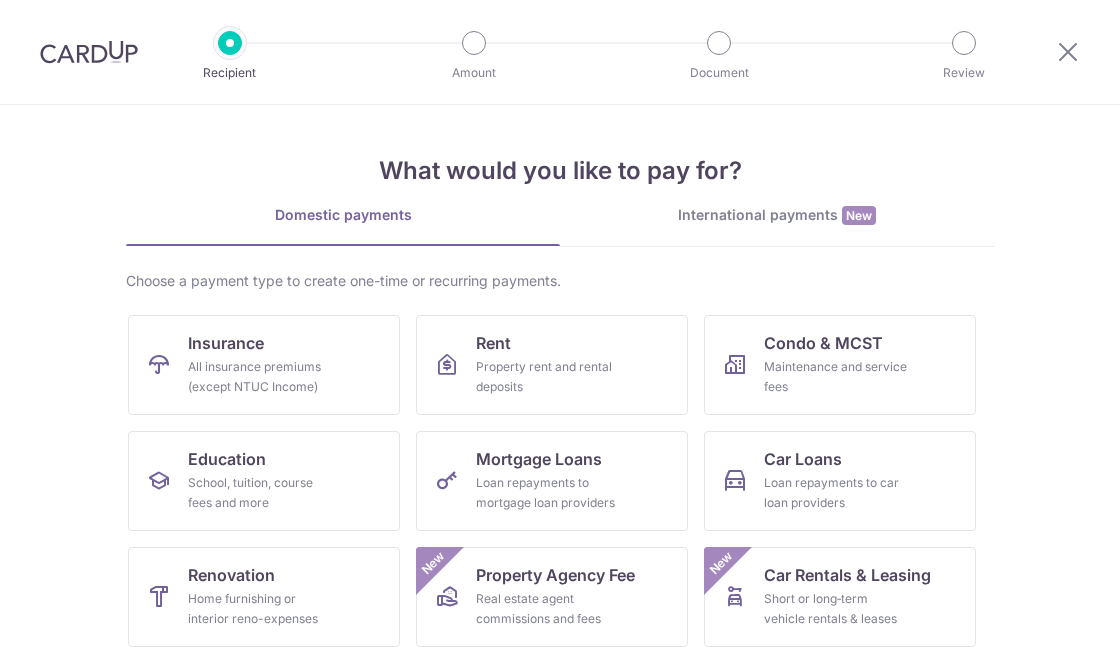 scroll, scrollTop: 0, scrollLeft: 0, axis: both 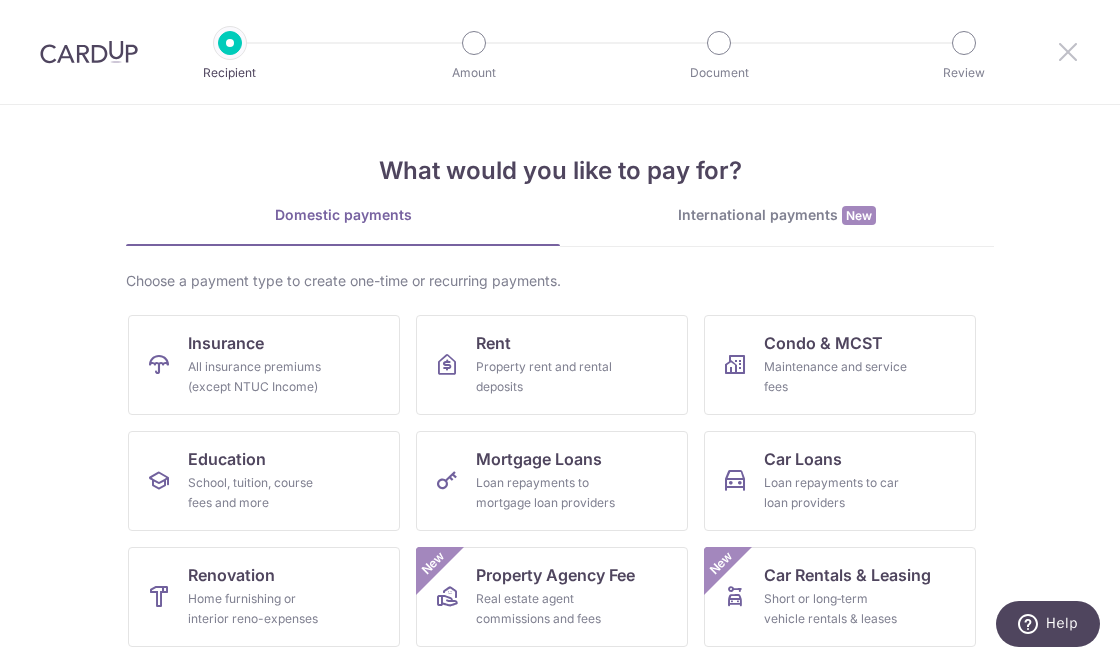 click at bounding box center [1068, 51] 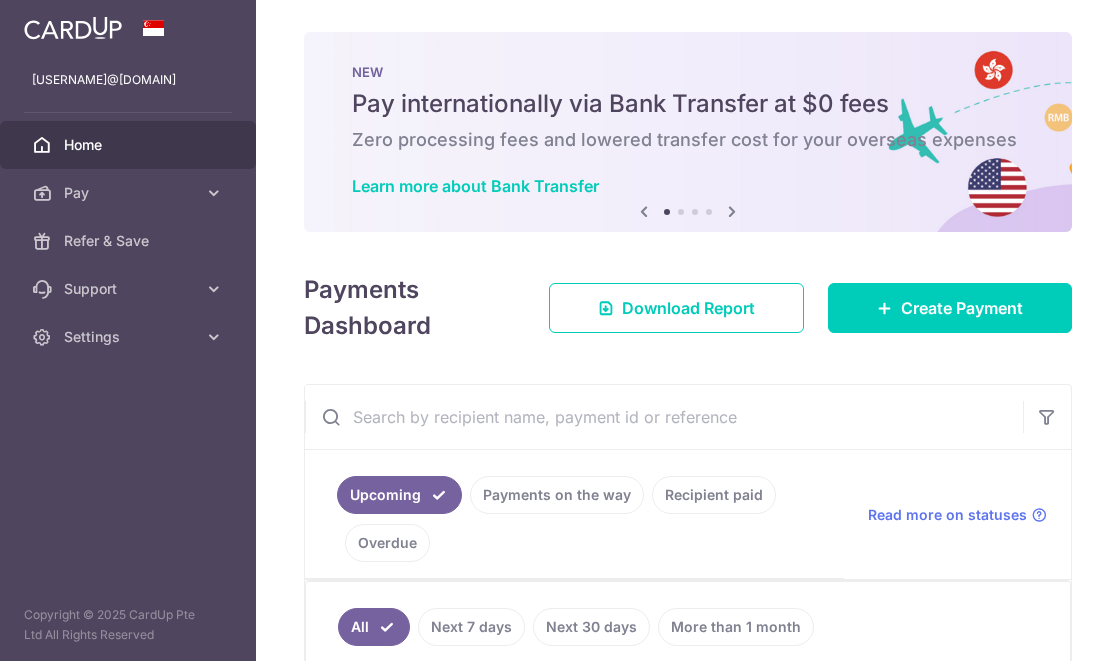 scroll, scrollTop: 0, scrollLeft: 0, axis: both 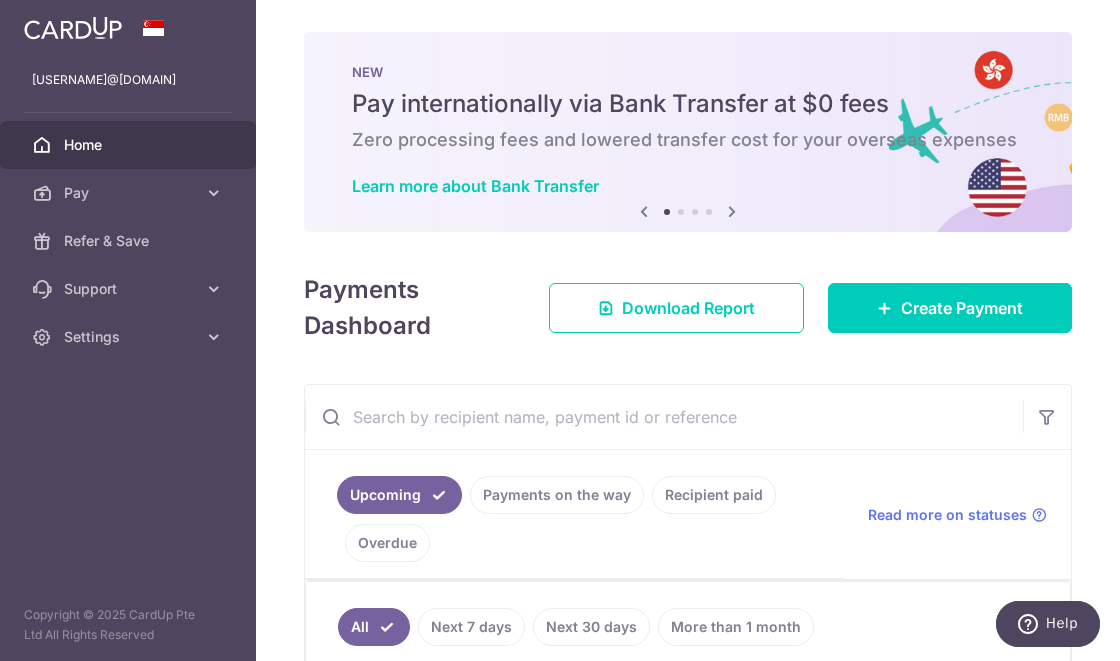 click at bounding box center (73, 28) 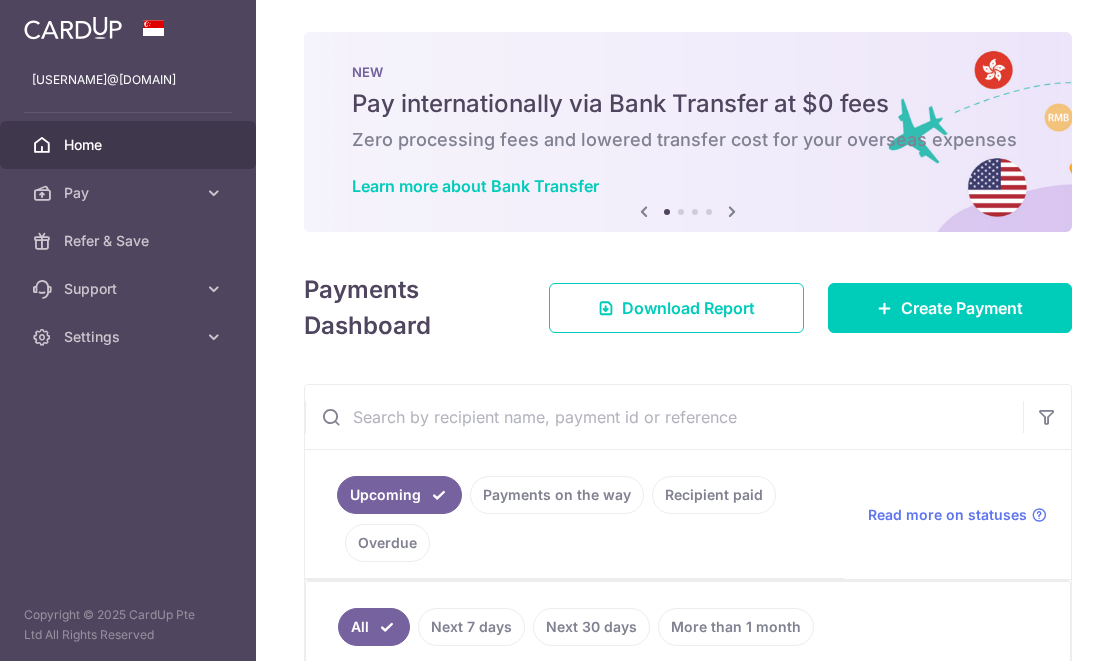 scroll, scrollTop: 0, scrollLeft: 0, axis: both 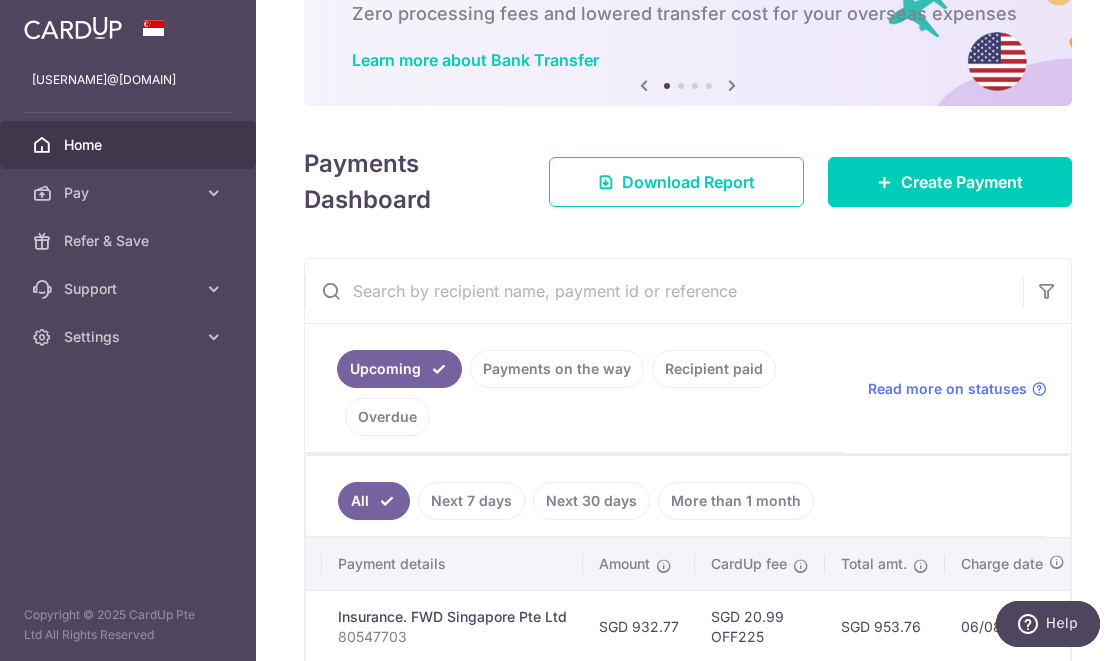 click on "Recipient paid" at bounding box center [714, 369] 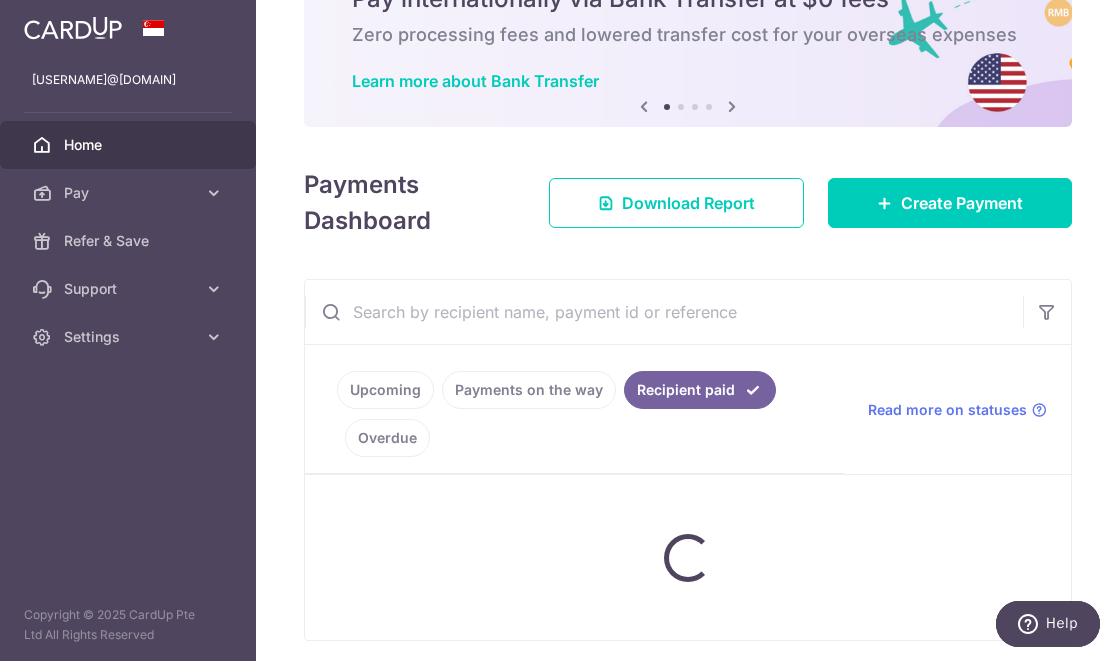 scroll, scrollTop: 115, scrollLeft: 0, axis: vertical 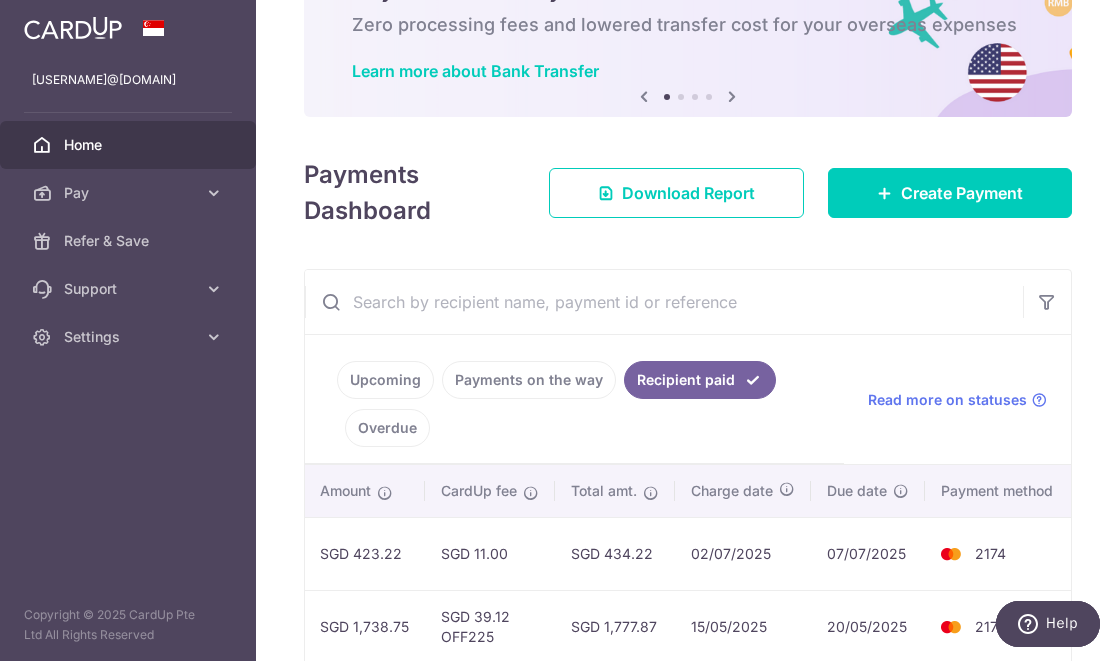 click on "Upcoming" at bounding box center [385, 380] 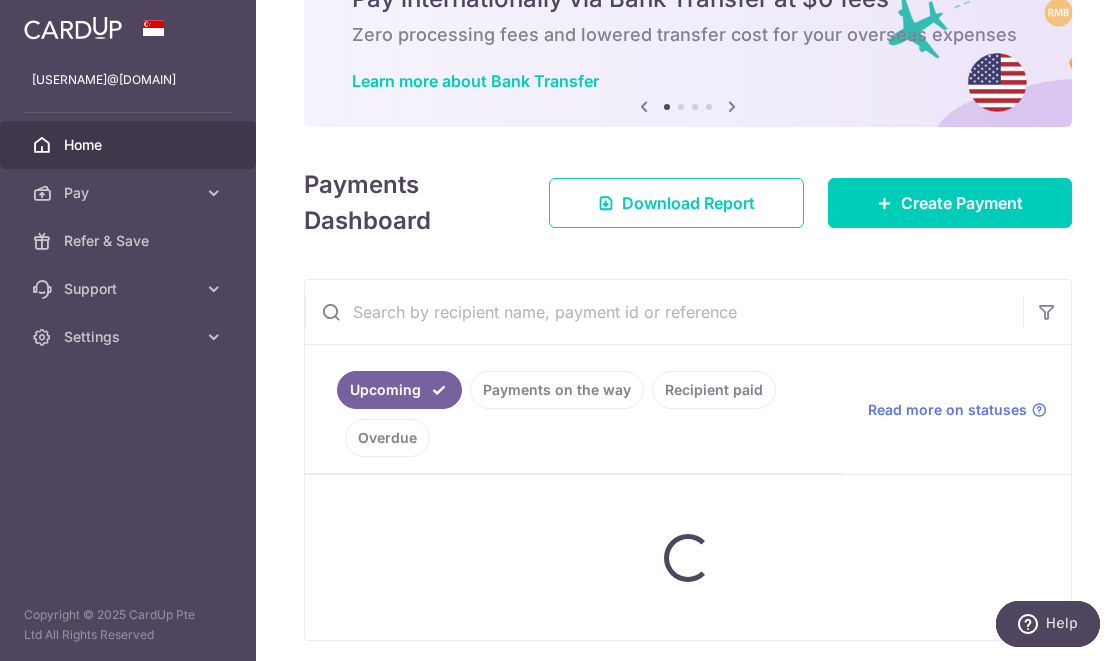 scroll, scrollTop: 115, scrollLeft: 0, axis: vertical 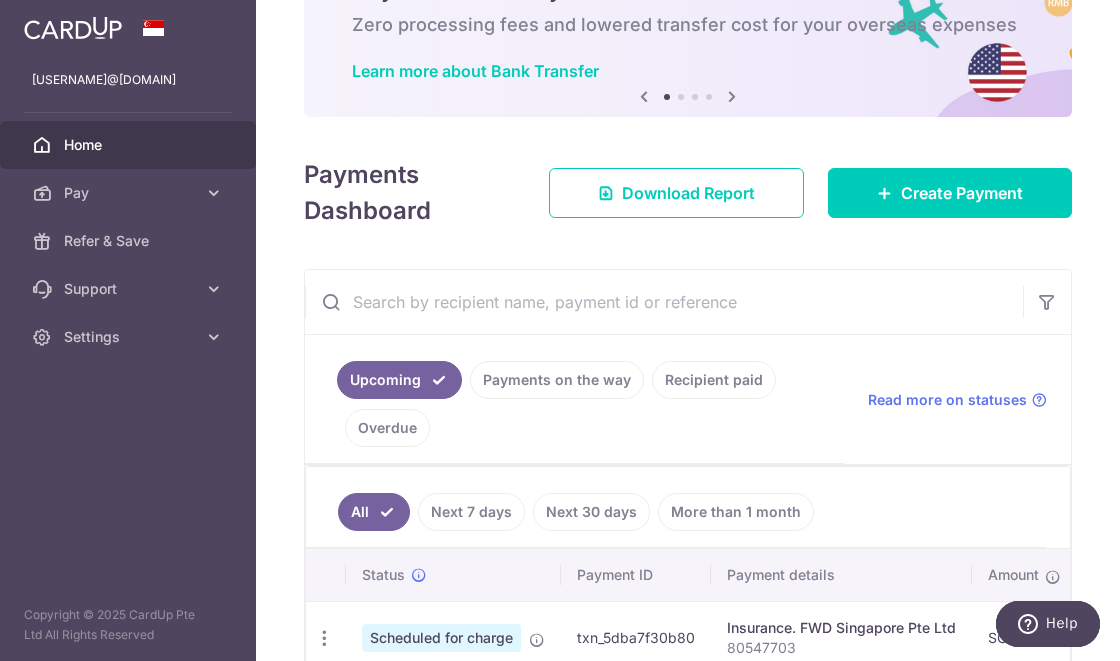 click on "Recipient paid" at bounding box center [714, 380] 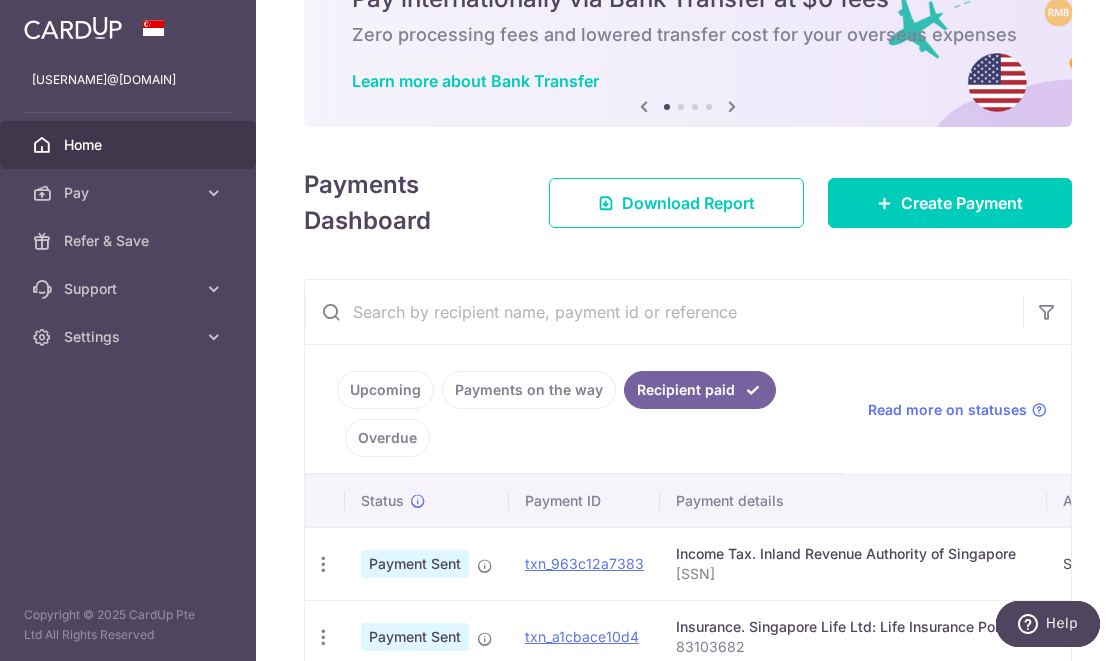 scroll, scrollTop: 115, scrollLeft: 0, axis: vertical 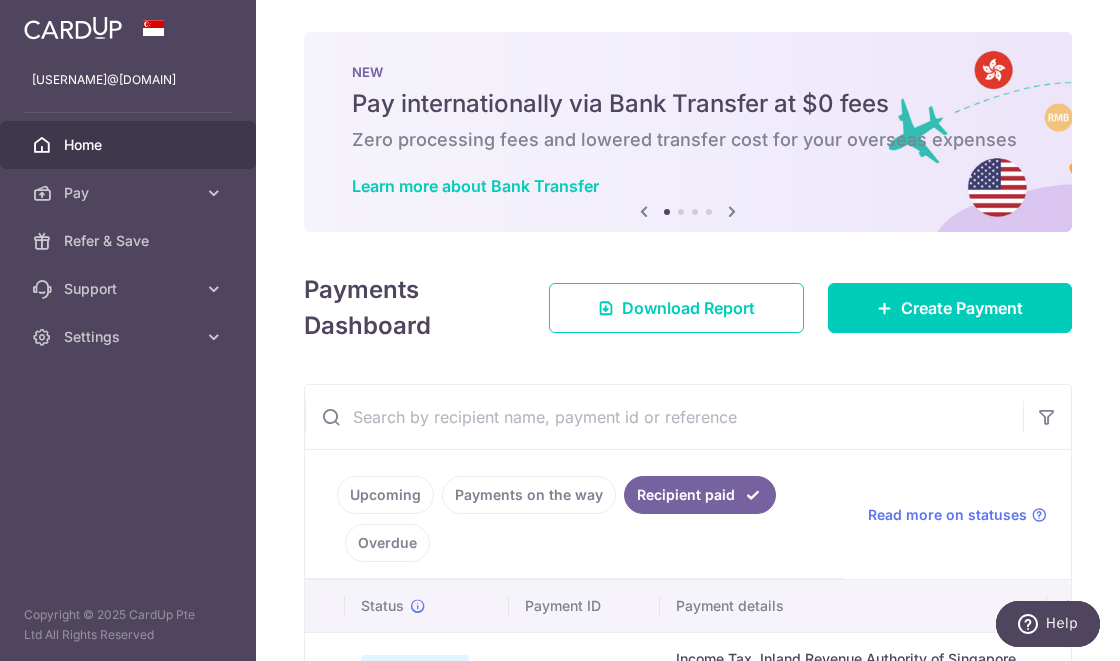 click on "Settings" at bounding box center [130, 337] 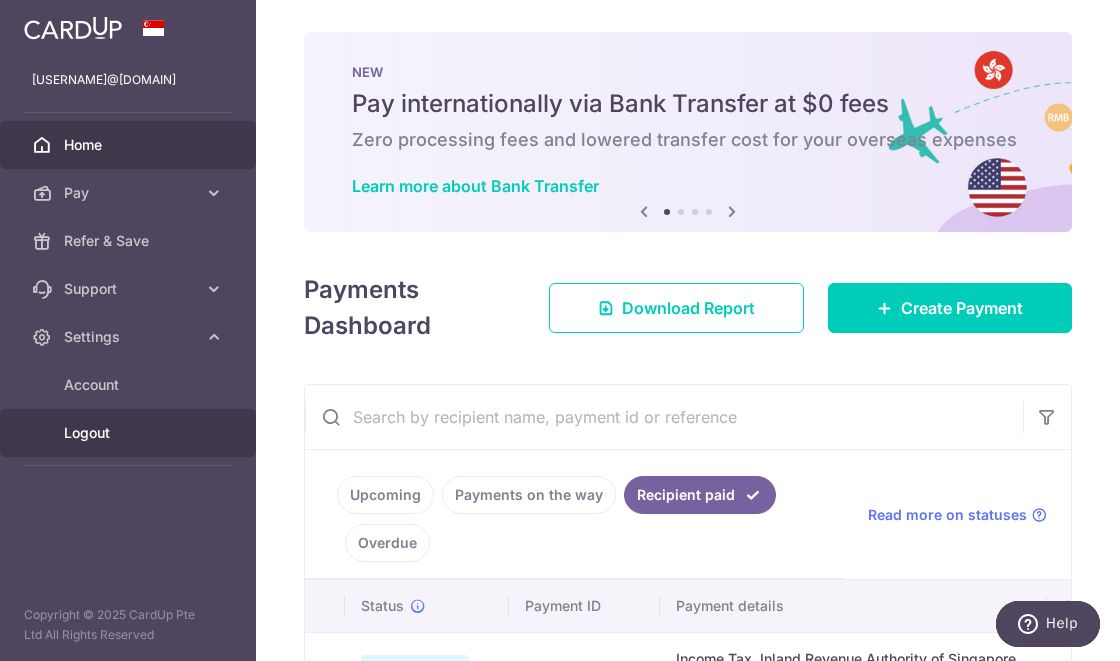 click on "Logout" at bounding box center (128, 433) 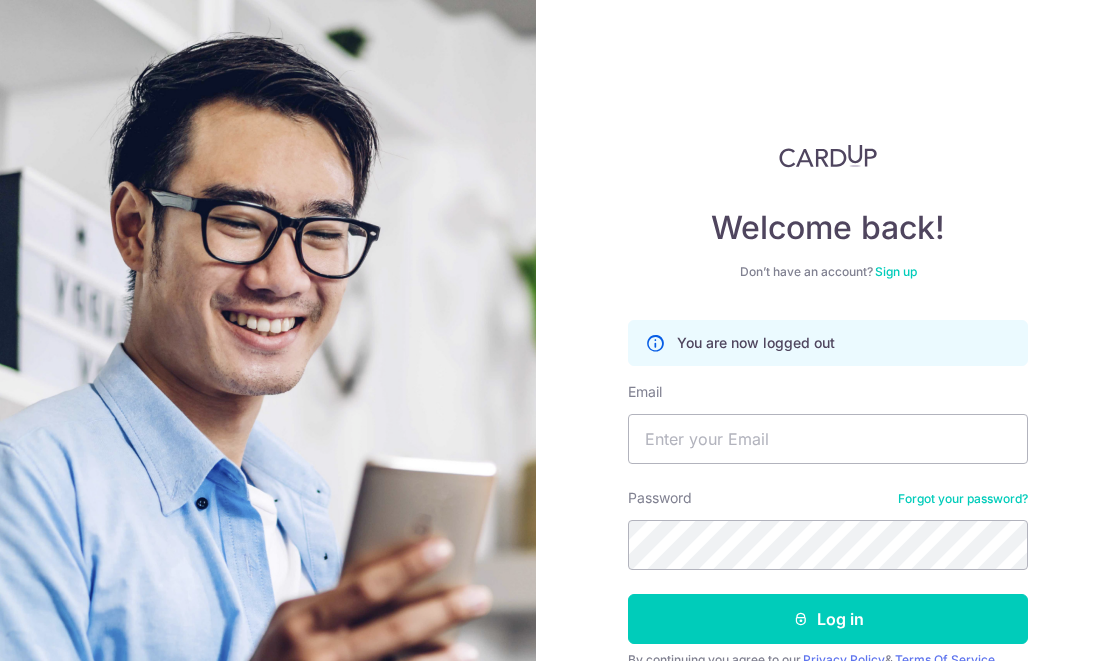 scroll, scrollTop: 0, scrollLeft: 0, axis: both 